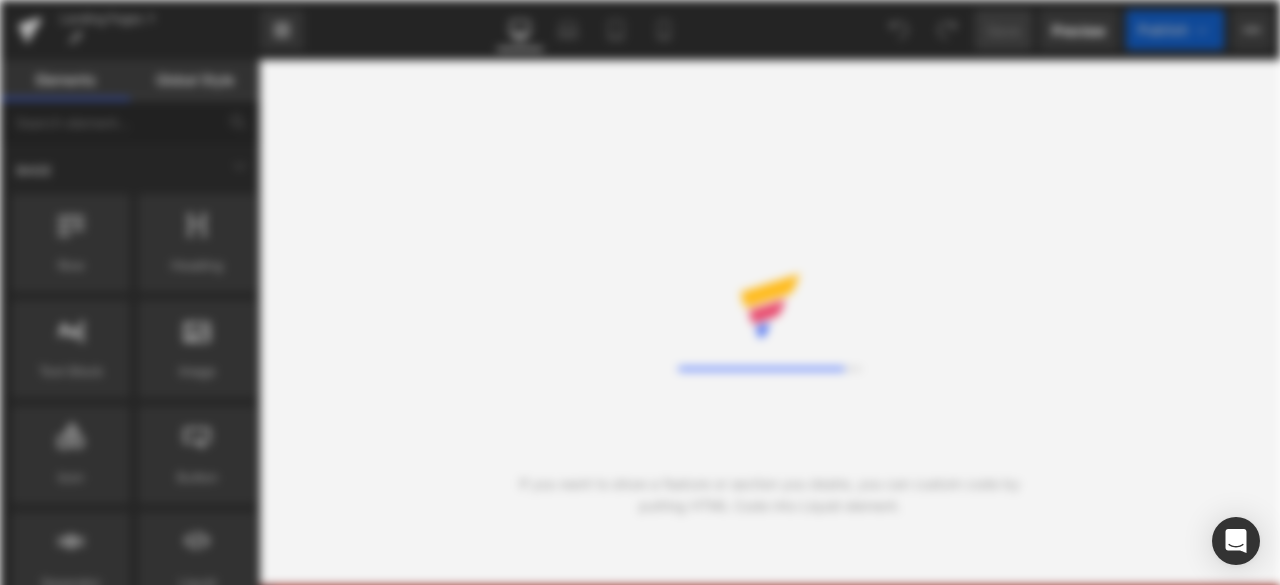 scroll, scrollTop: 0, scrollLeft: 0, axis: both 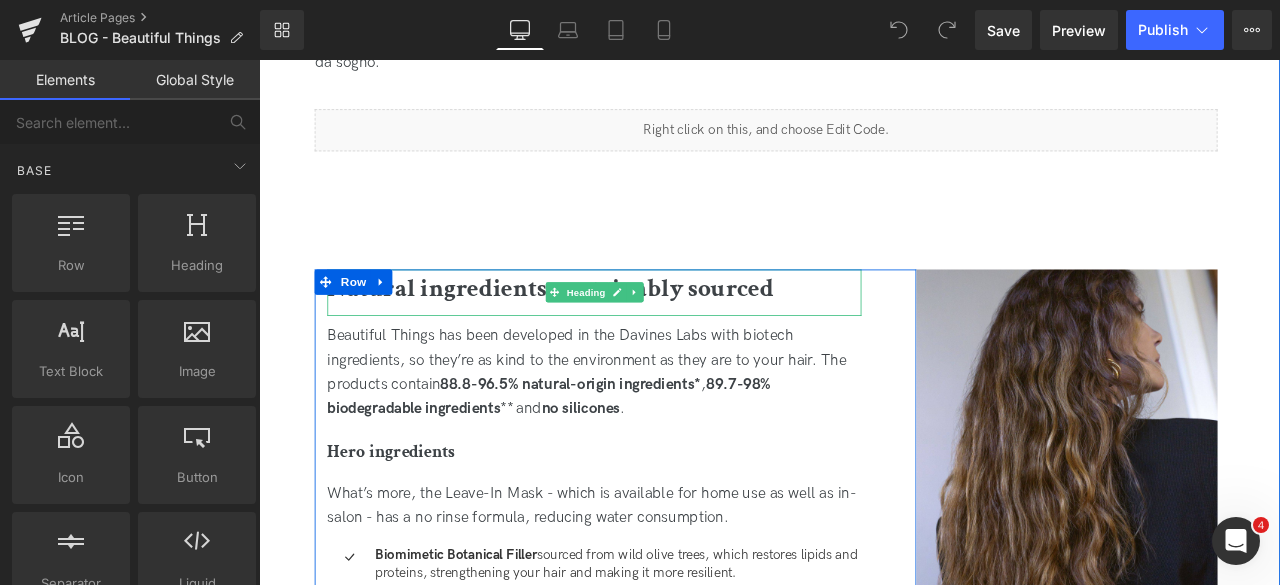 click on "Natural ingredients, sustainably sourced" at bounding box center [604, 330] 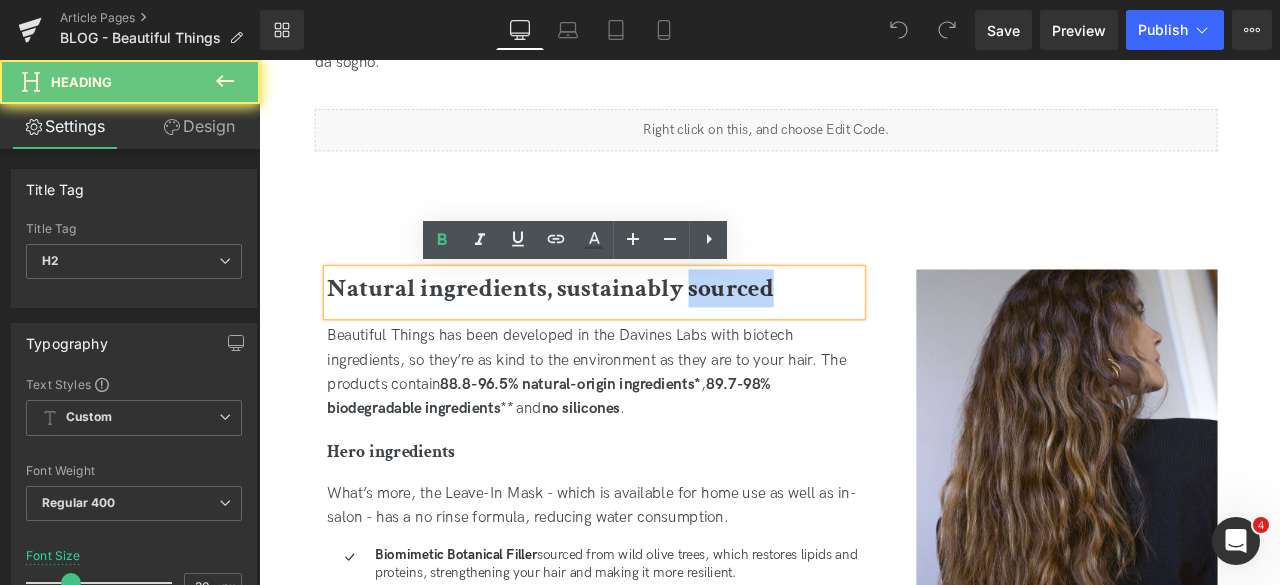click on "Natural ingredients, sustainably sourced" at bounding box center [604, 330] 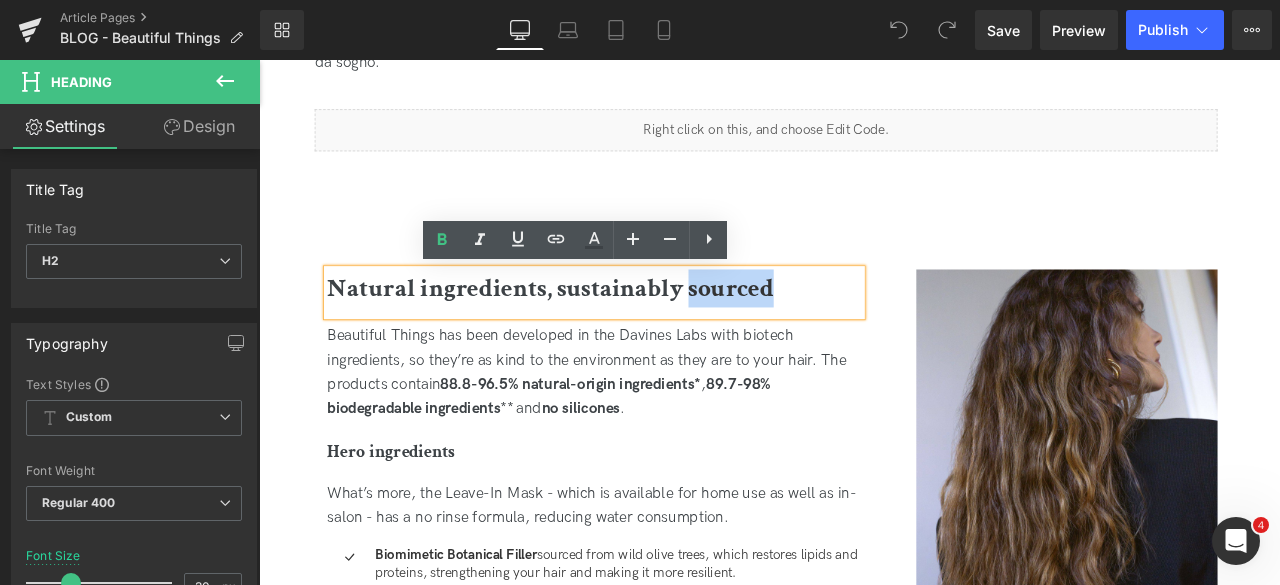 click on "Natural ingredients, sustainably sourced" at bounding box center (604, 330) 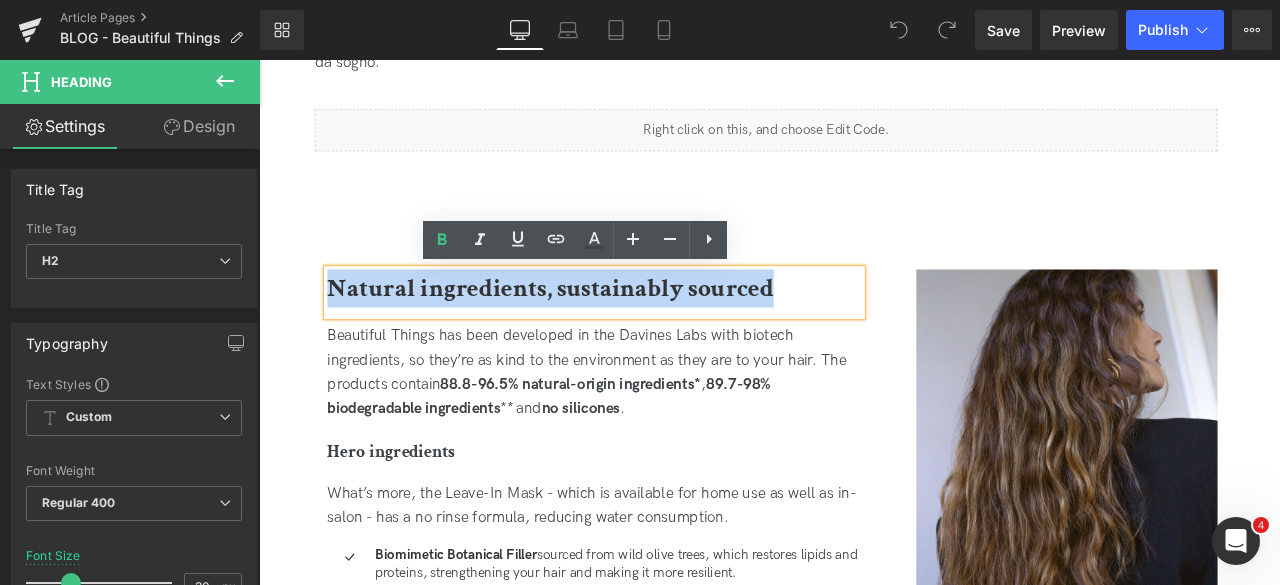 click on "Natural ingredients, sustainably sourced" at bounding box center [604, 330] 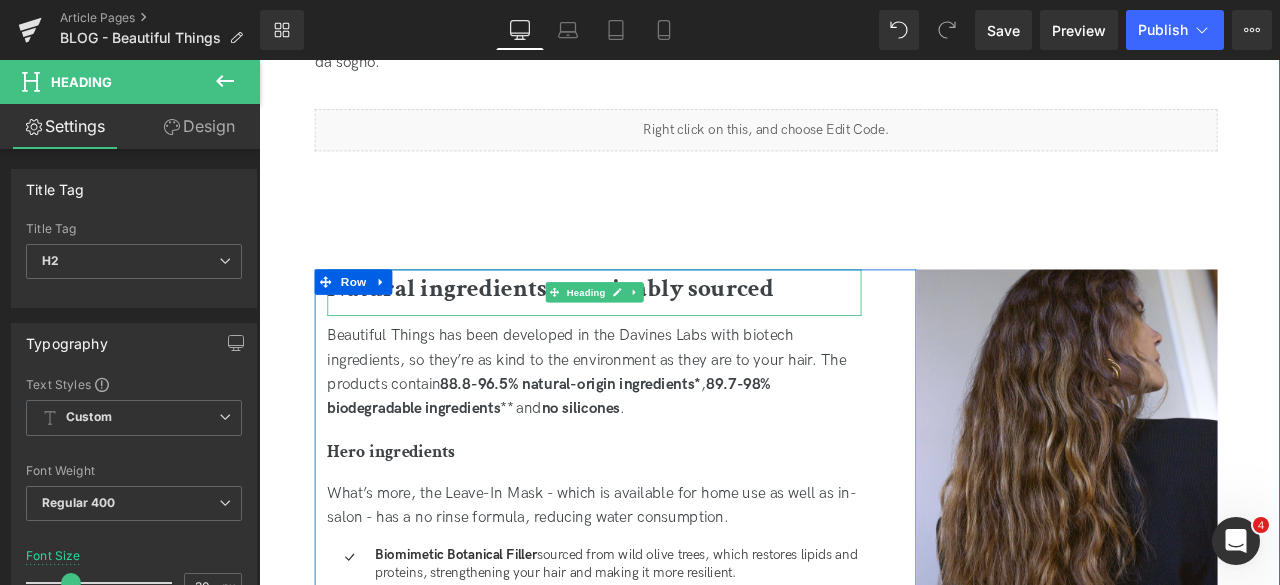 click on "Natural ingredients, sustainably sourced" at bounding box center [604, 330] 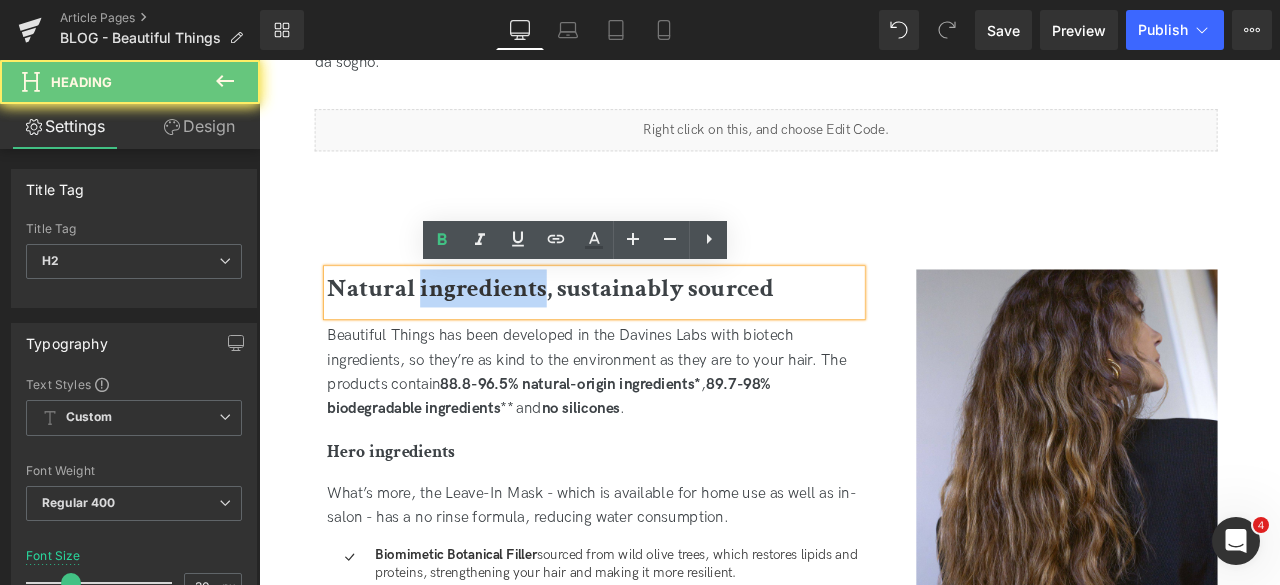 click on "Natural ingredients, sustainably sourced" at bounding box center [604, 330] 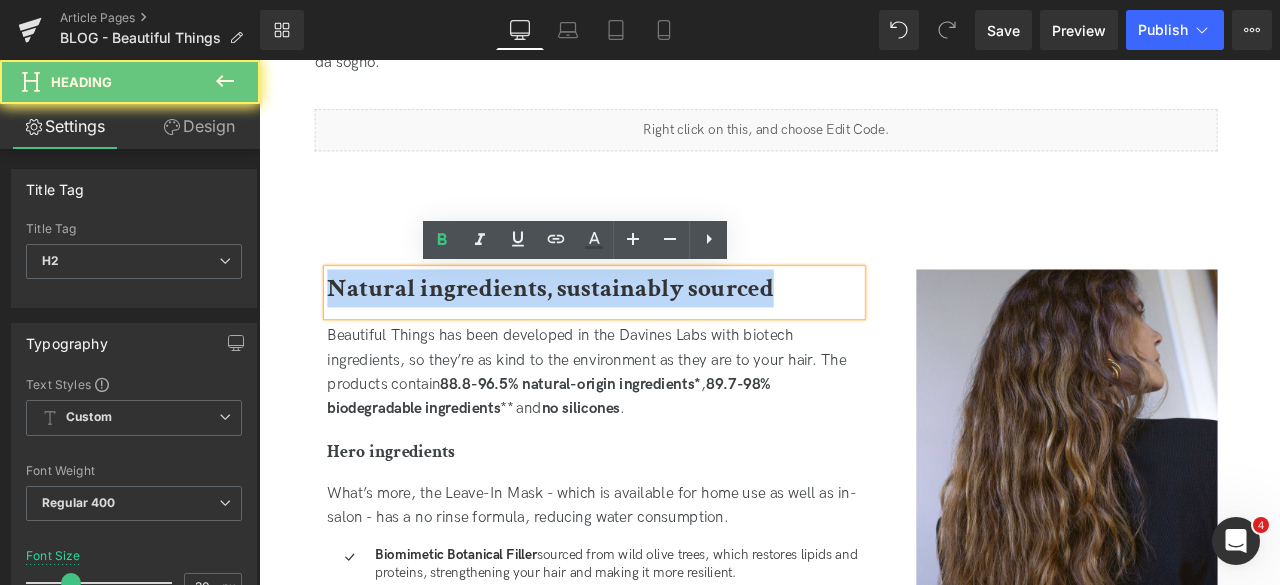 click on "Natural ingredients, sustainably sourced" at bounding box center (604, 330) 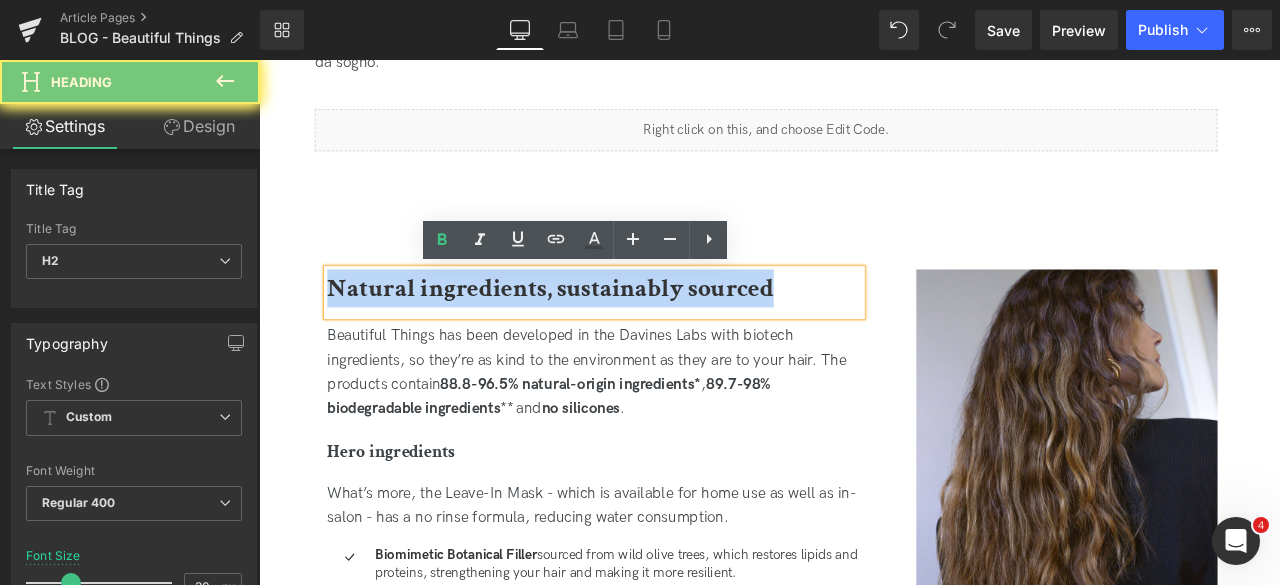copy on "Natural ingredients, sustainably sourced" 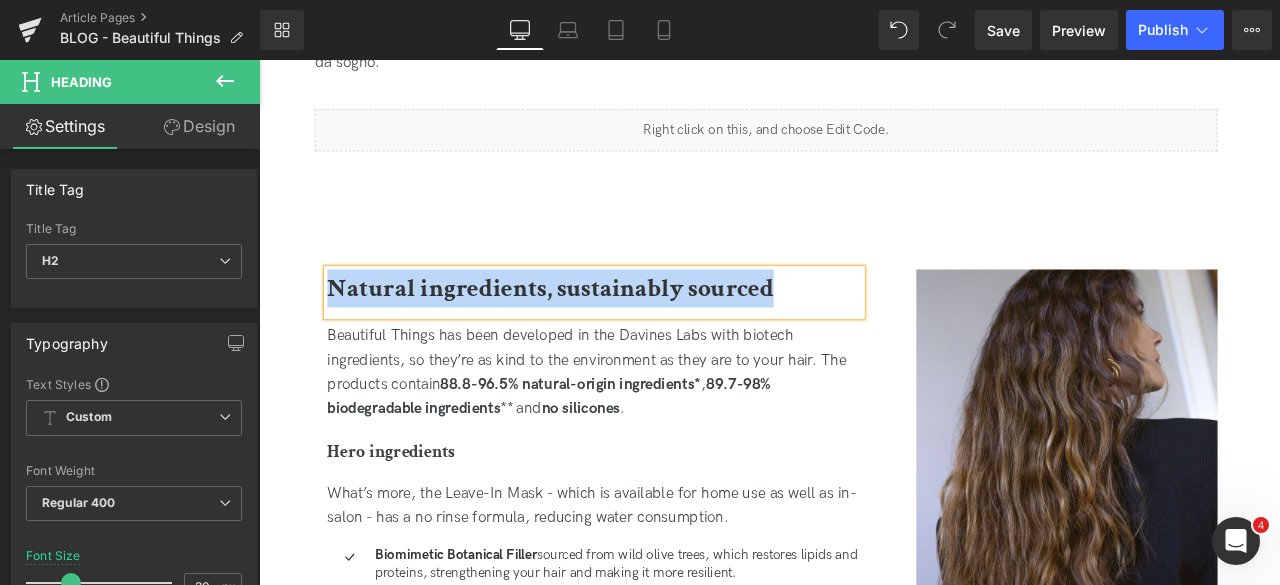 click on "Natural ingredients, sustainably sourced" at bounding box center [656, 330] 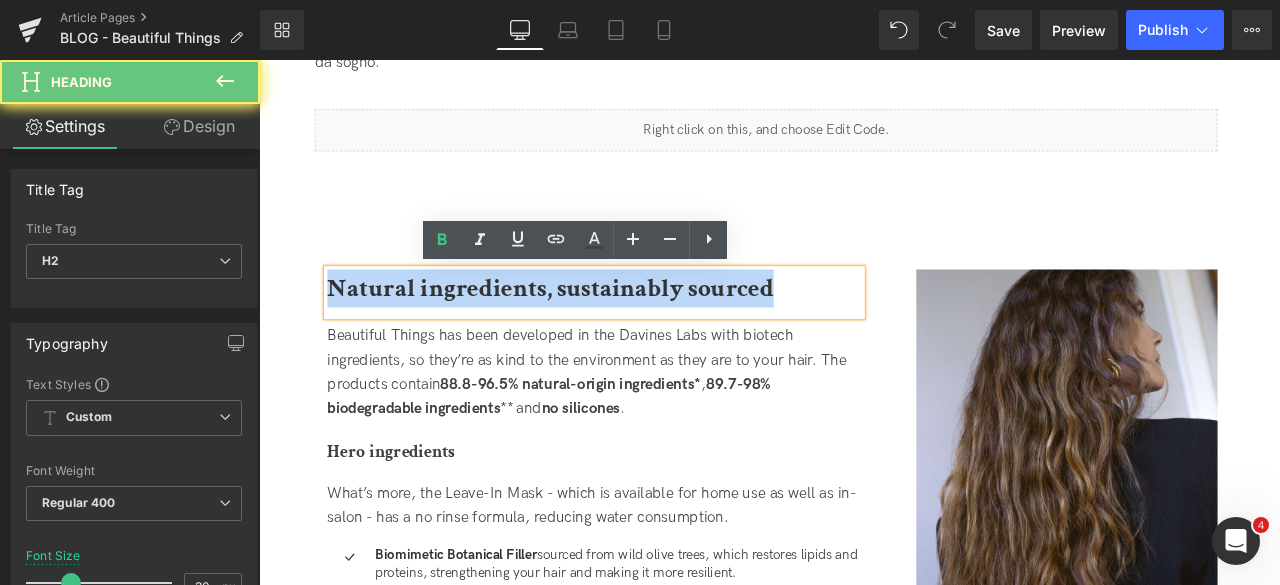 drag, startPoint x: 875, startPoint y: 330, endPoint x: 247, endPoint y: 330, distance: 628 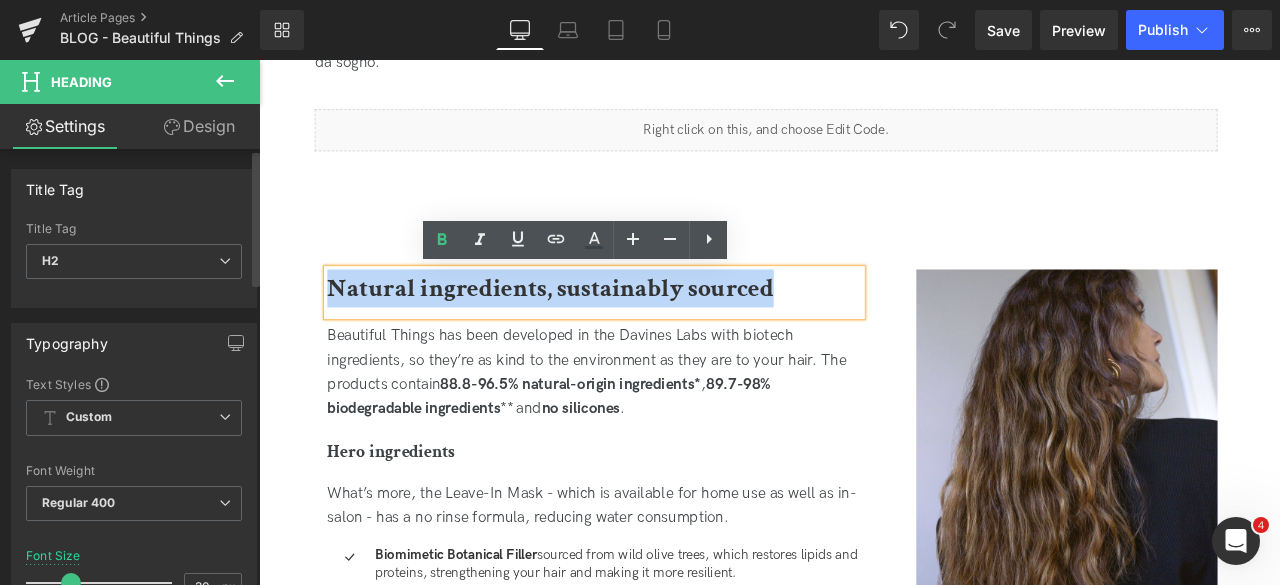 paste 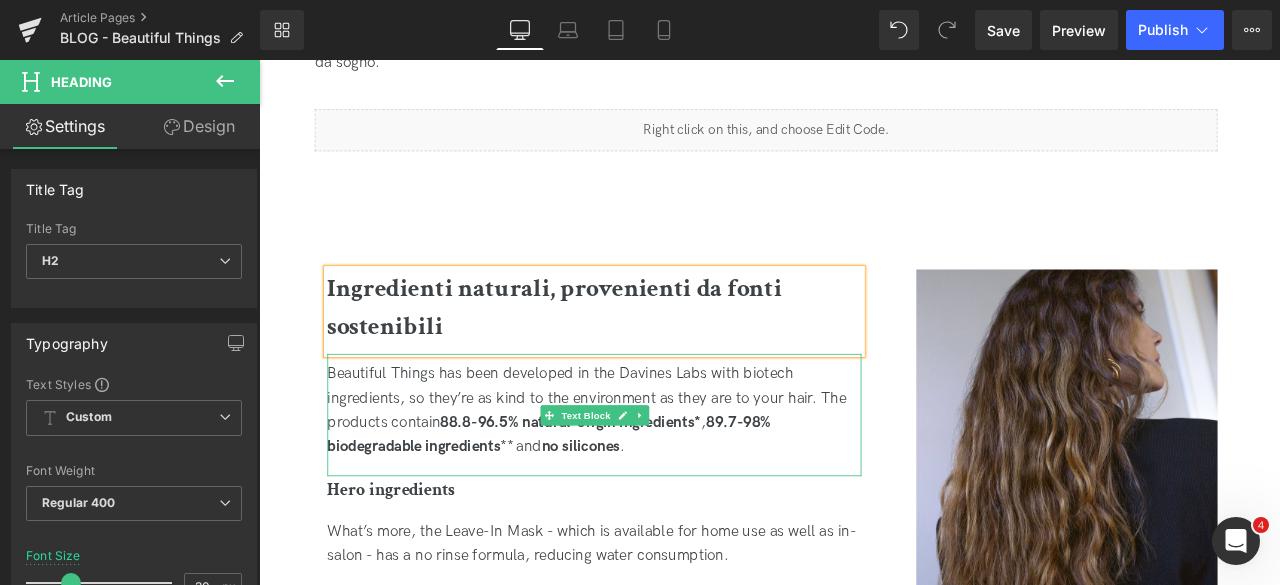 click on "Beautiful Things has been developed in the Davines Labs with biotech ingredients, so they’re as kind to the environment as they are to your hair. The products contain  88.8-96.5% natural-origin ingredients* ,  89.7-98% biodegradable ingredients ** and  no silicones ." at bounding box center (656, 475) 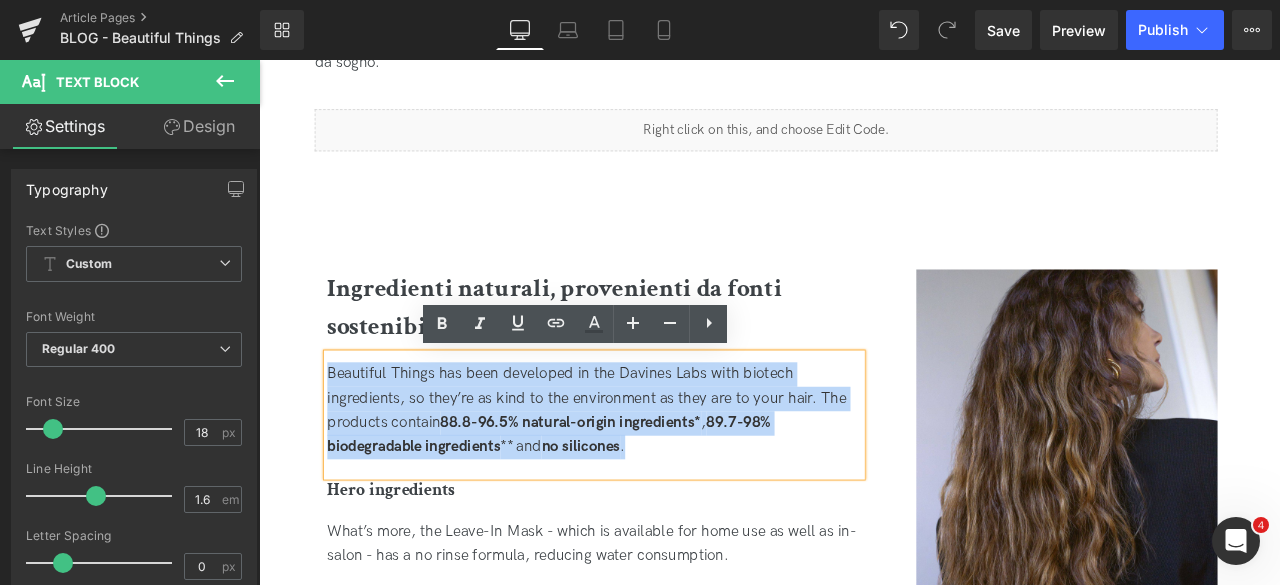 drag, startPoint x: 727, startPoint y: 520, endPoint x: 164, endPoint y: 409, distance: 573.83795 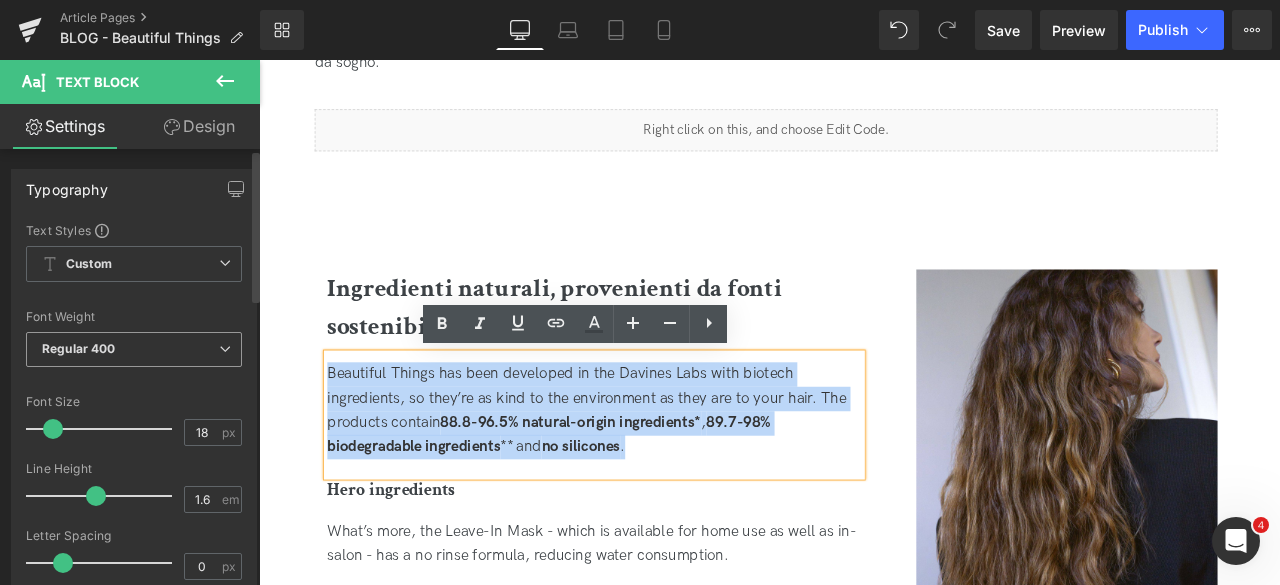 copy on "Beautiful Things has been developed in the Davines Labs with biotech ingredients, so they’re as kind to the environment as they are to your hair. The products contain  88.8-96.5% natural-origin ingredients* ,  89.7-98% biodegradable ingredients ** and  no silicones ." 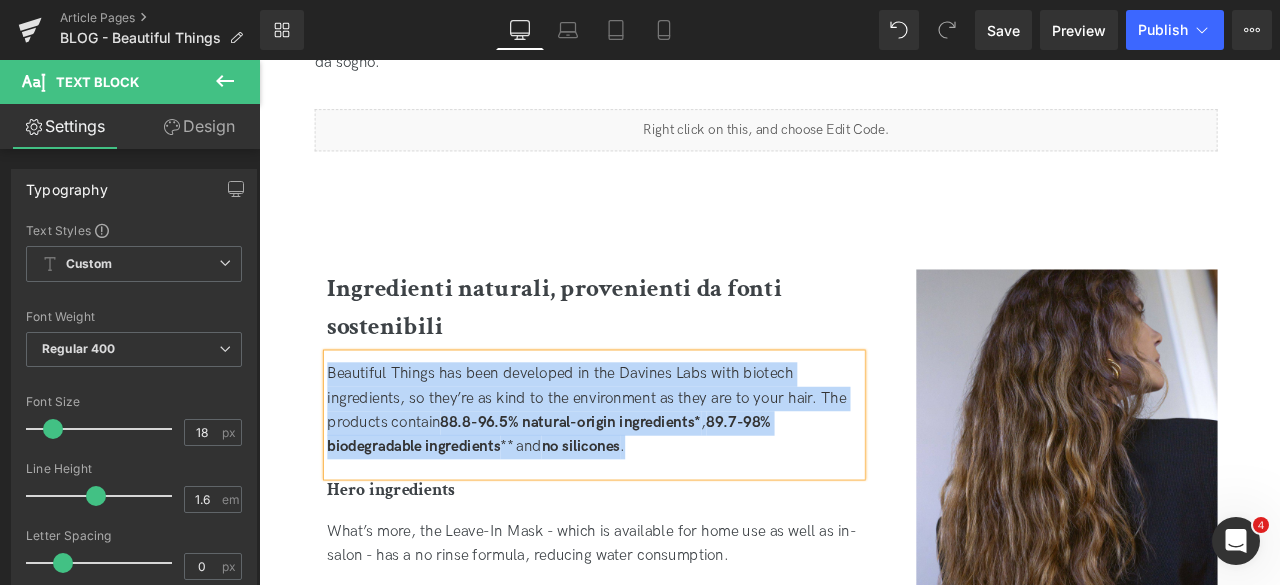 click on "Beautiful Things has been developed in the Davines Labs with biotech ingredients, so they’re as kind to the environment as they are to your hair. The products contain  88.8-96.5% natural-origin ingredients* ,  89.7-98% biodegradable ingredients ** and  no silicones ." at bounding box center [656, 475] 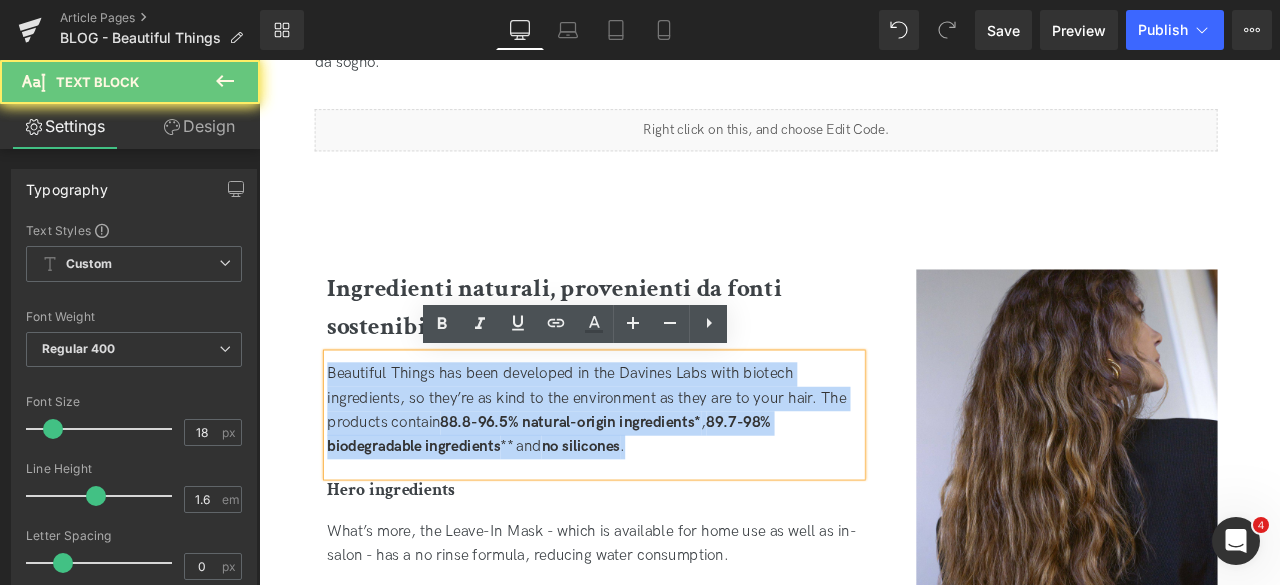 drag, startPoint x: 751, startPoint y: 517, endPoint x: 302, endPoint y: 402, distance: 463.49326 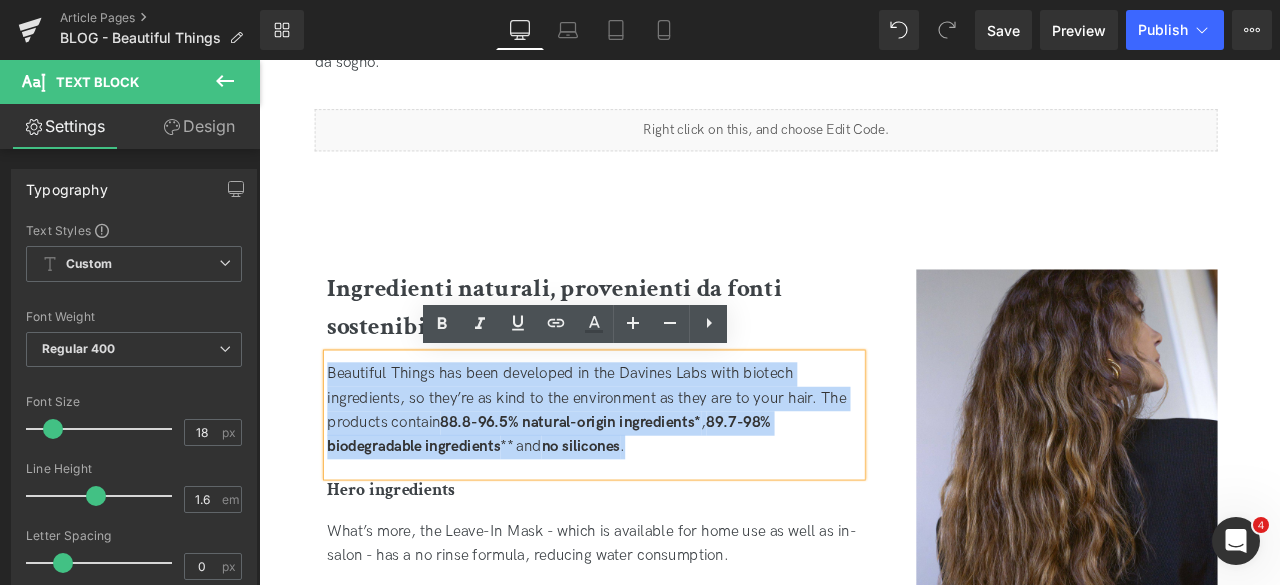 copy on "Beautiful Things has been developed in the Davines Labs with biotech ingredients, so they’re as kind to the environment as they are to your hair. The products contain  88.8-96.5% natural-origin ingredients* ,  89.7-98% biodegradable ingredients ** and  no silicones ." 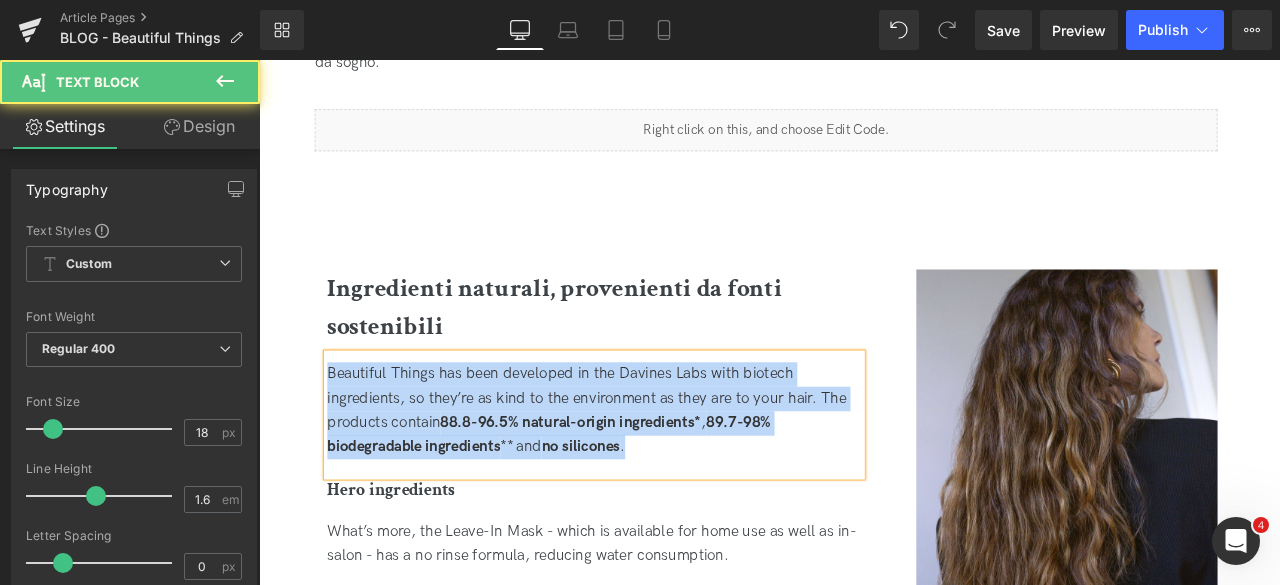 click on "Beautiful Things has been developed in the Davines Labs with biotech ingredients, so they’re as kind to the environment as they are to your hair. The products contain  88.8-96.5% natural-origin ingredients* ,  89.7-98% biodegradable ingredients ** and  no silicones ." at bounding box center [656, 475] 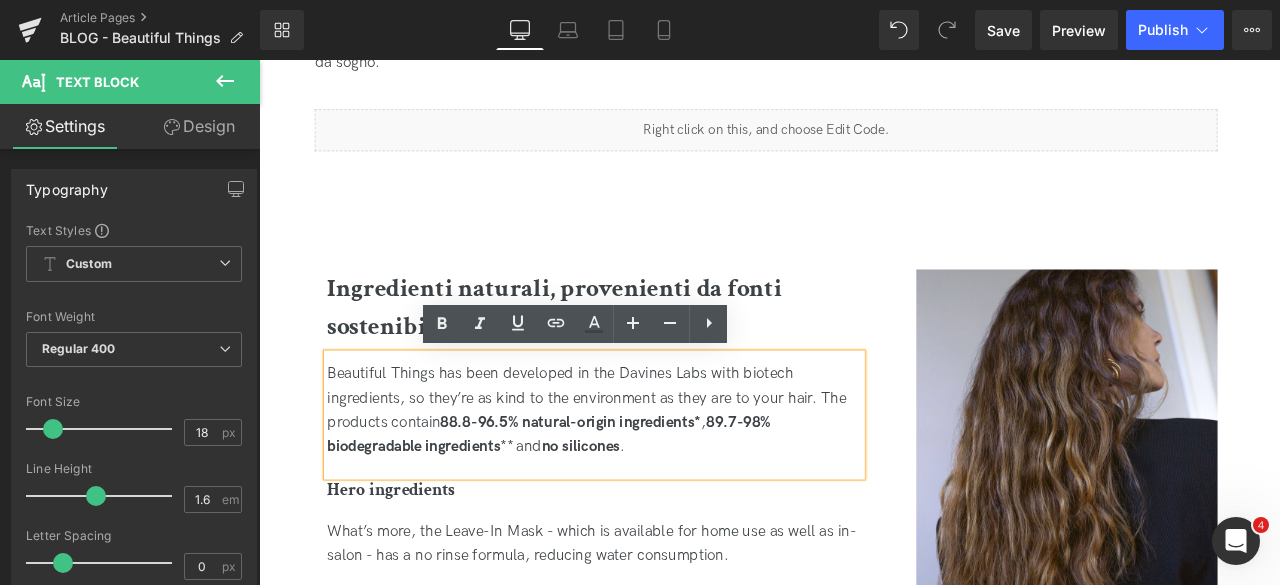 type 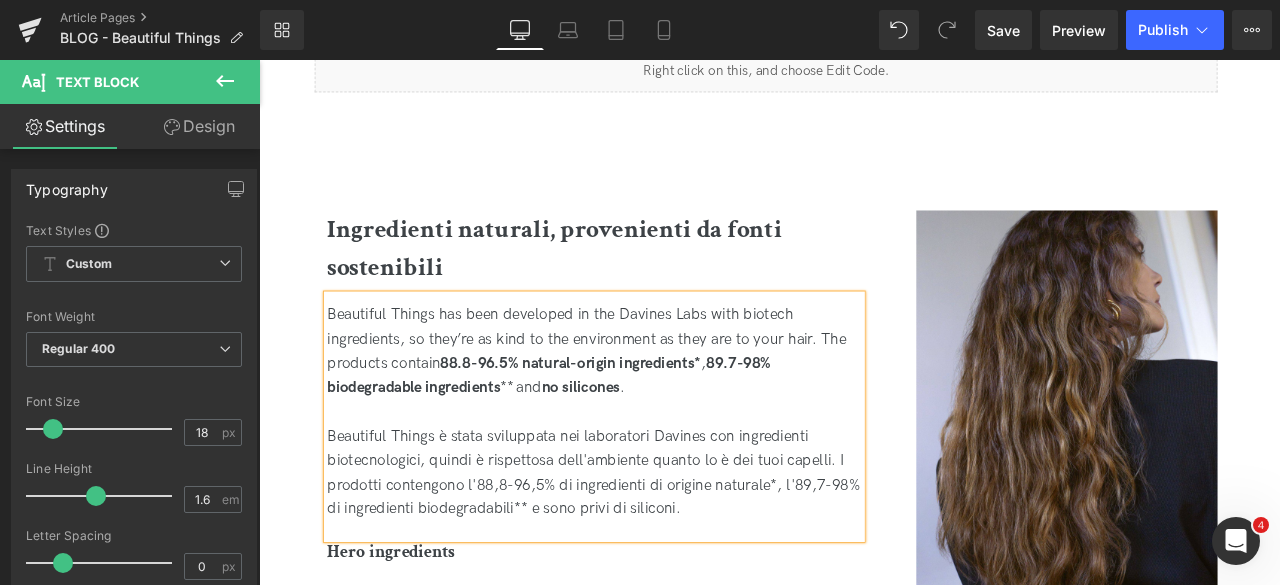 scroll, scrollTop: 2000, scrollLeft: 0, axis: vertical 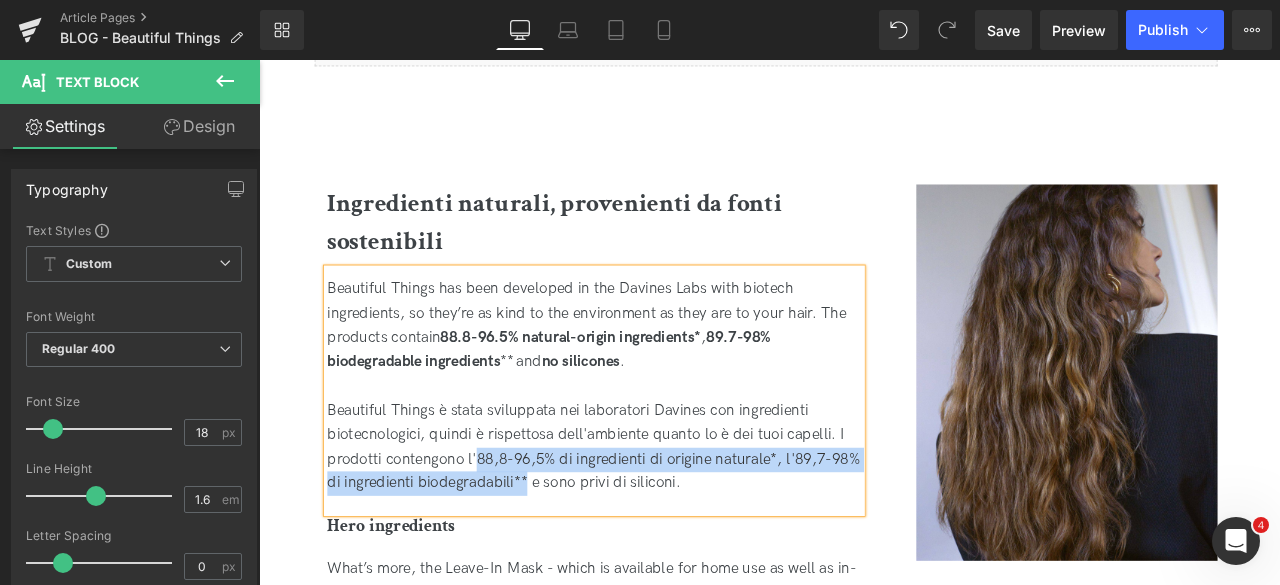 drag, startPoint x: 517, startPoint y: 532, endPoint x: 573, endPoint y: 556, distance: 60.926186 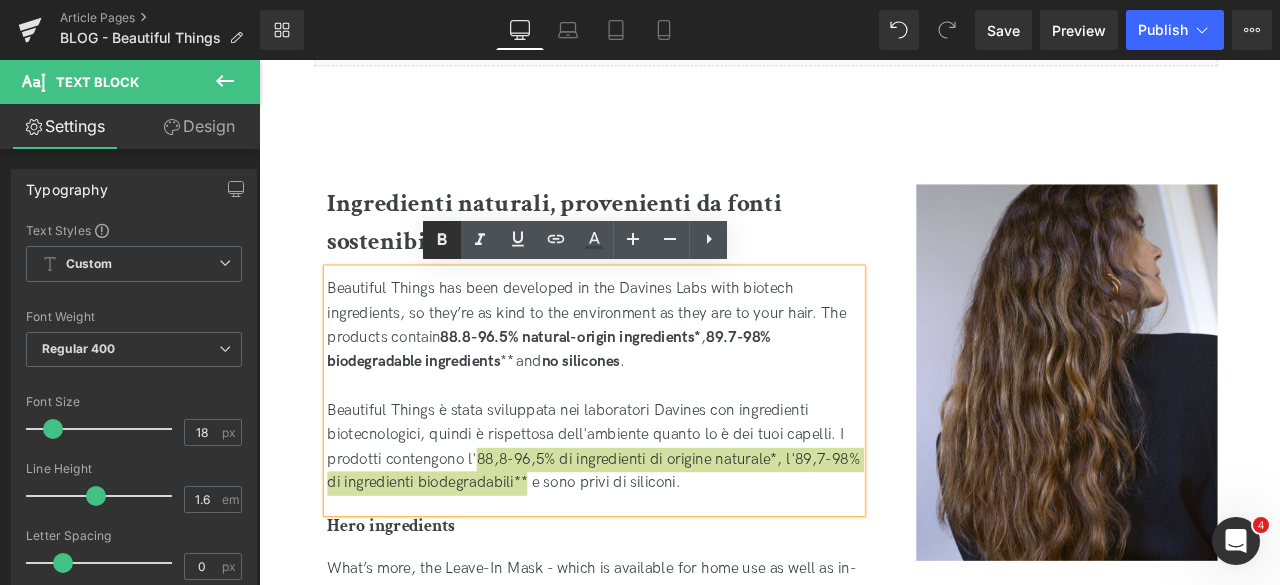 click 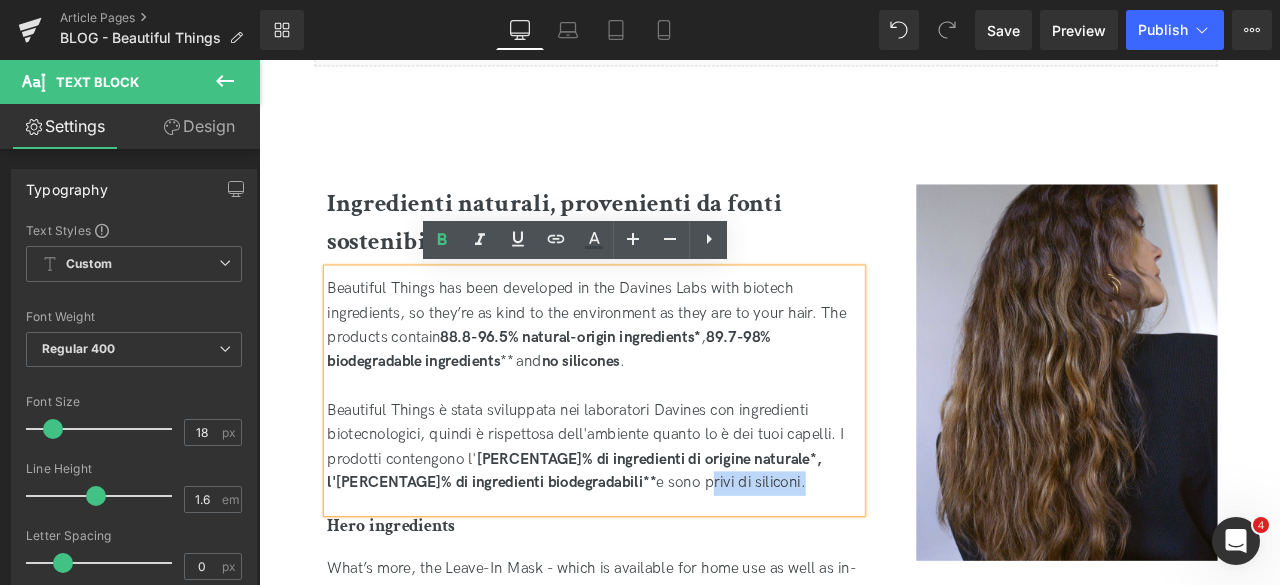 drag, startPoint x: 678, startPoint y: 556, endPoint x: 789, endPoint y: 562, distance: 111.16204 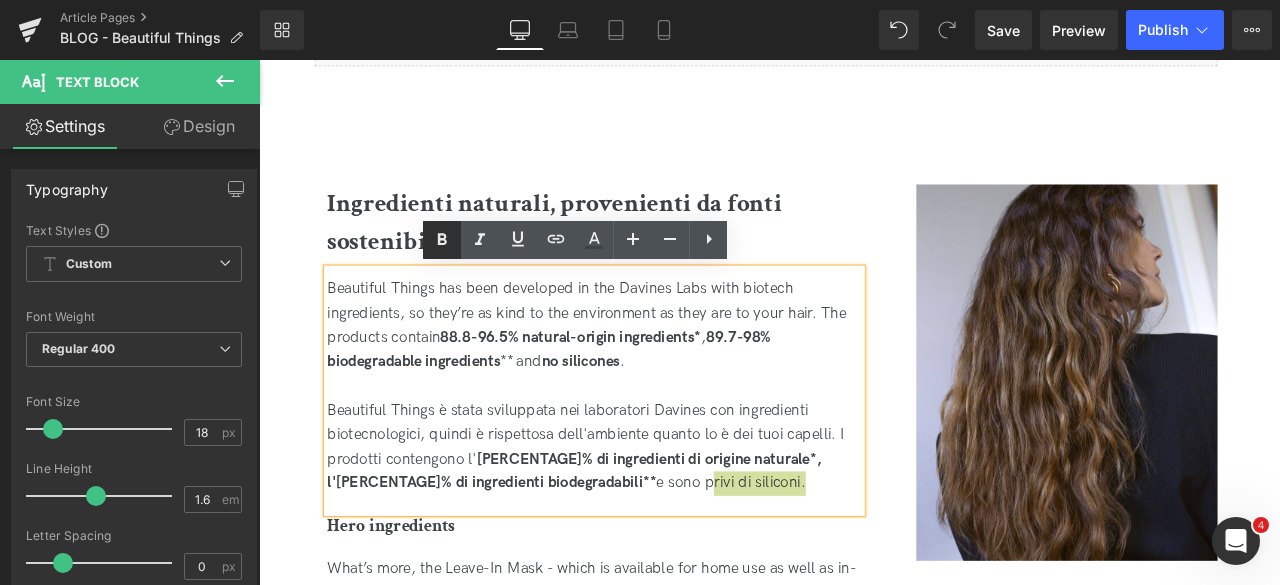 click 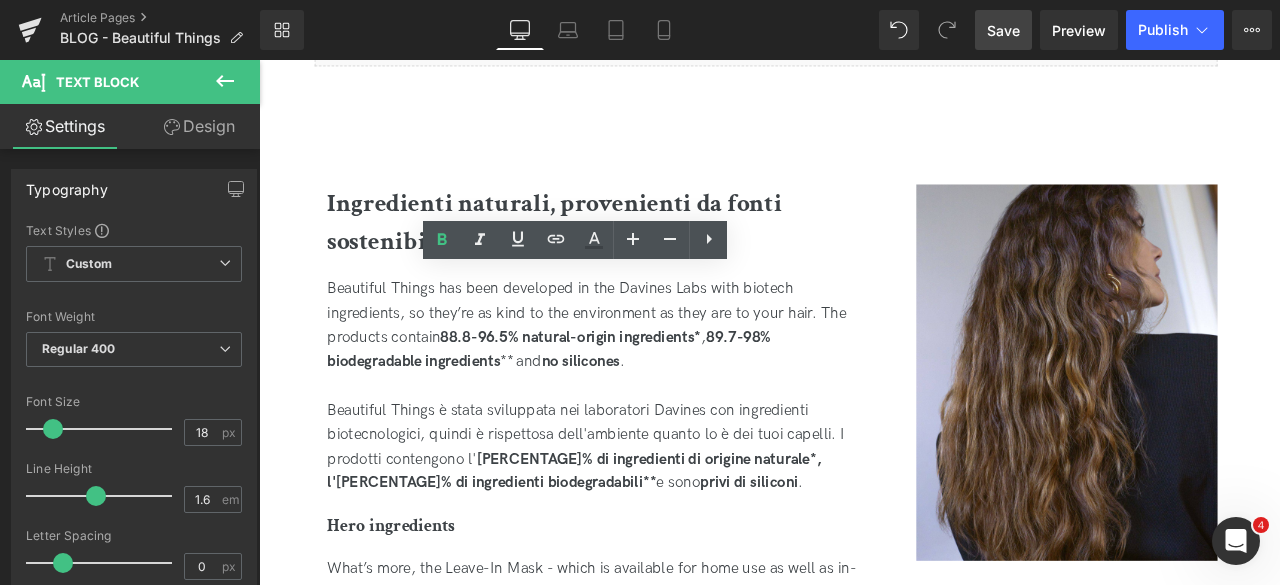 click on "Save" at bounding box center [1003, 30] 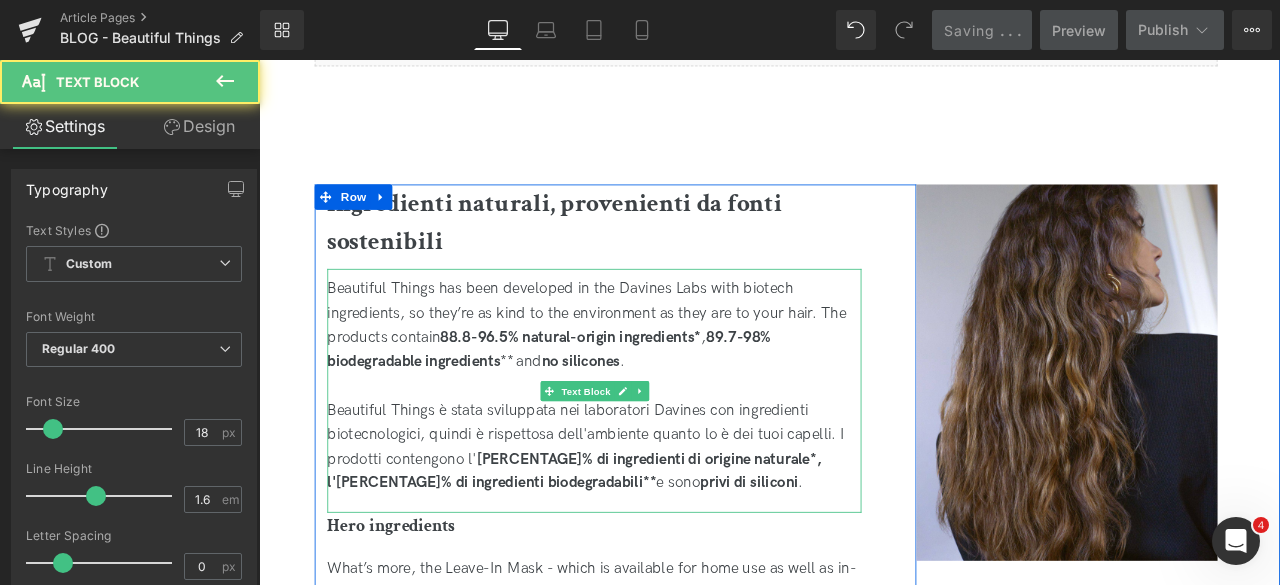 click on "Beautiful Things è stata sviluppata nei laboratori Davines con ingredienti biotecnologici, quindi è rispettosa dell'ambiente quanto lo è dei tuoi capelli. I prodotti contengono l' 88,8-96,5% di ingredienti di origine naturale*, l'89,7-98% di ingredienti biodegradabili**  e sono  privi di siliconi ." at bounding box center [656, 519] 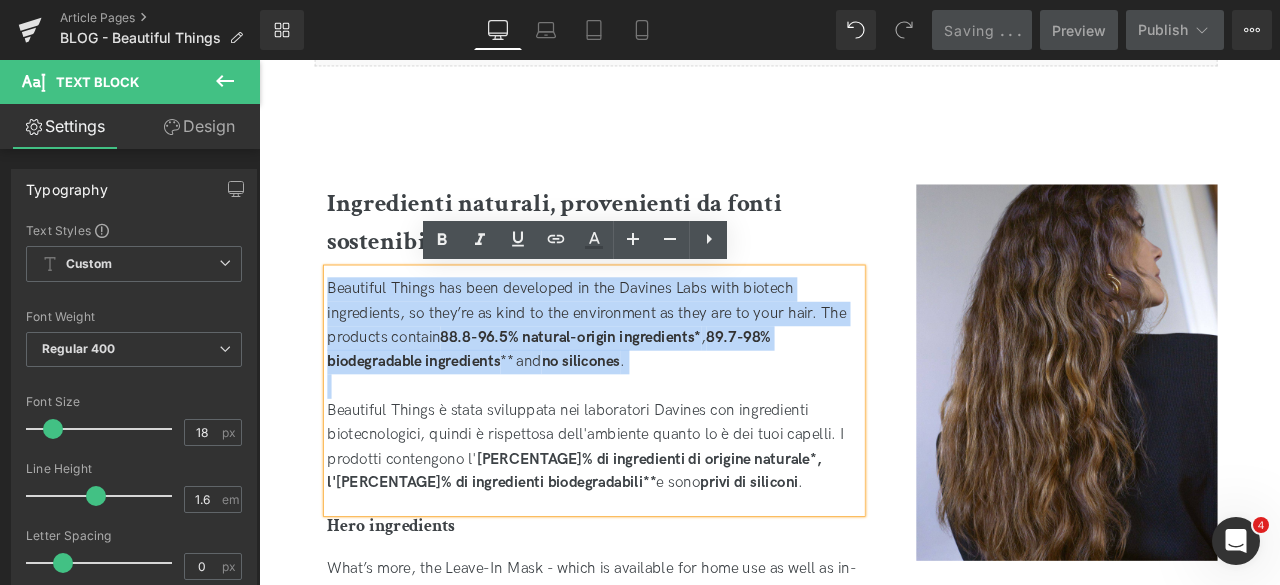 drag, startPoint x: 338, startPoint y: 472, endPoint x: 337, endPoint y: 326, distance: 146.00342 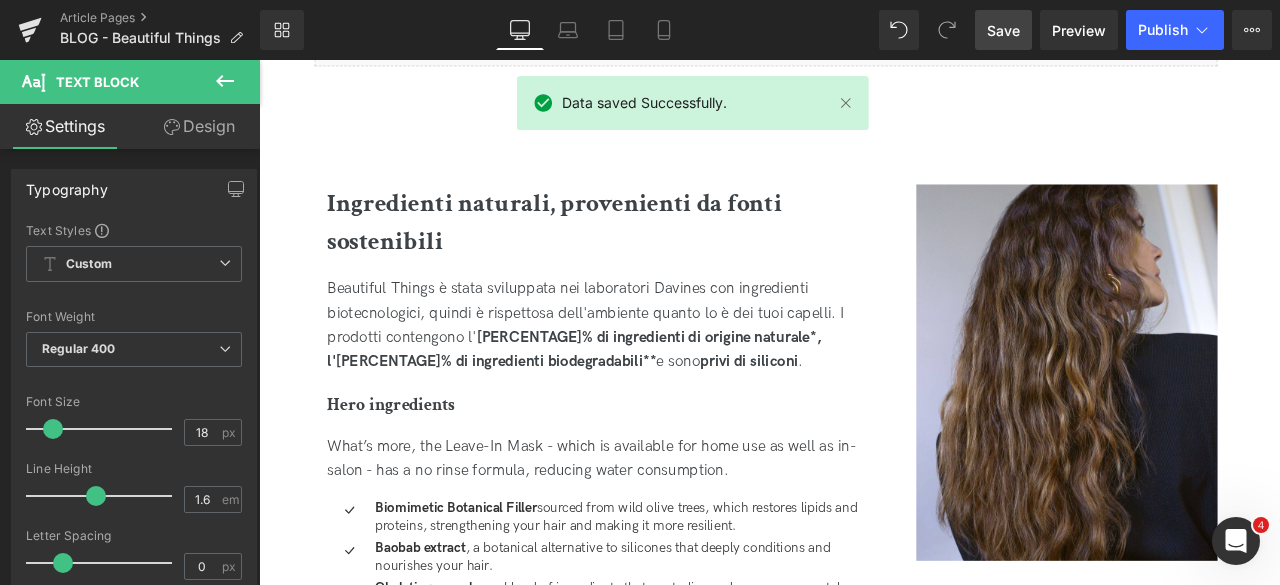 click on "Save" at bounding box center [1003, 30] 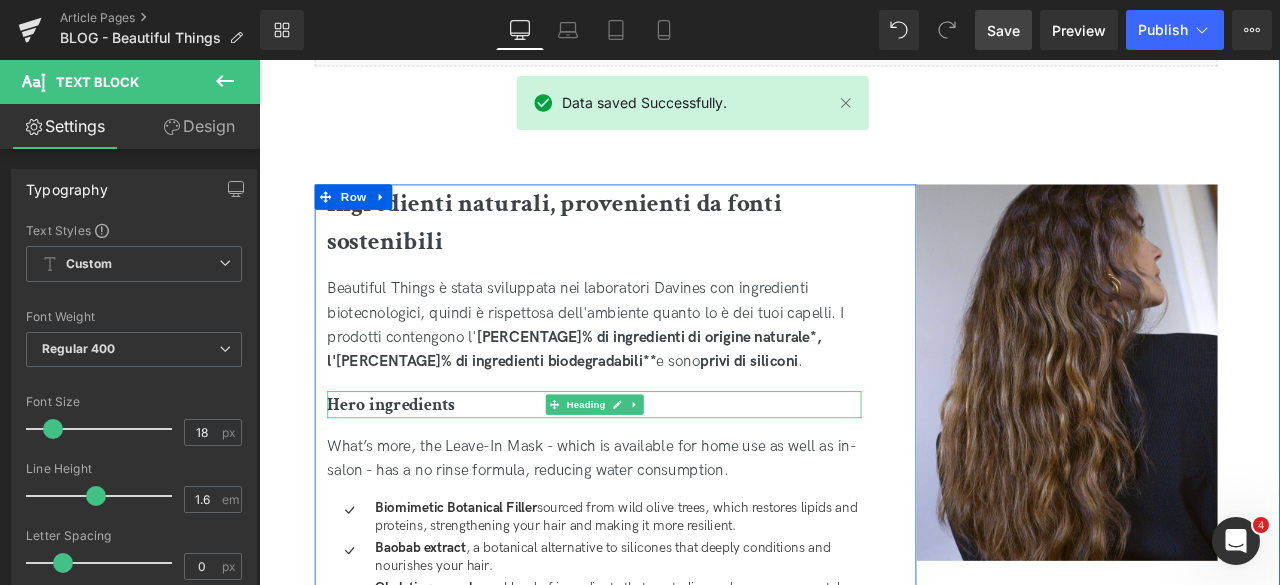click on "Hero ingredients" at bounding box center (415, 468) 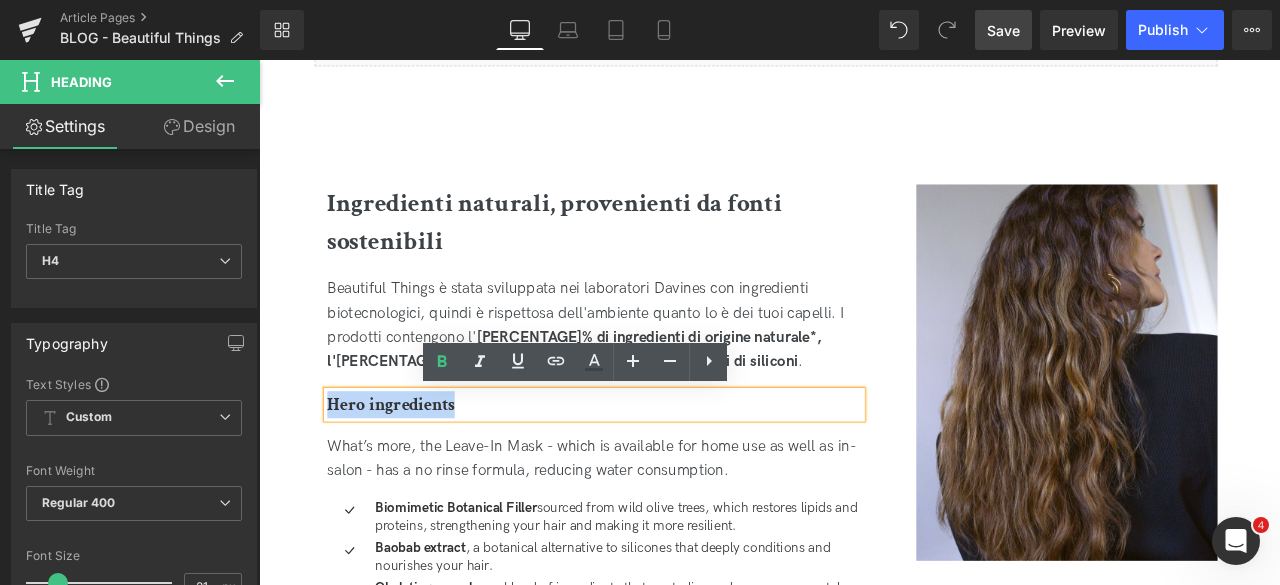 drag, startPoint x: 491, startPoint y: 470, endPoint x: 237, endPoint y: 460, distance: 254.19678 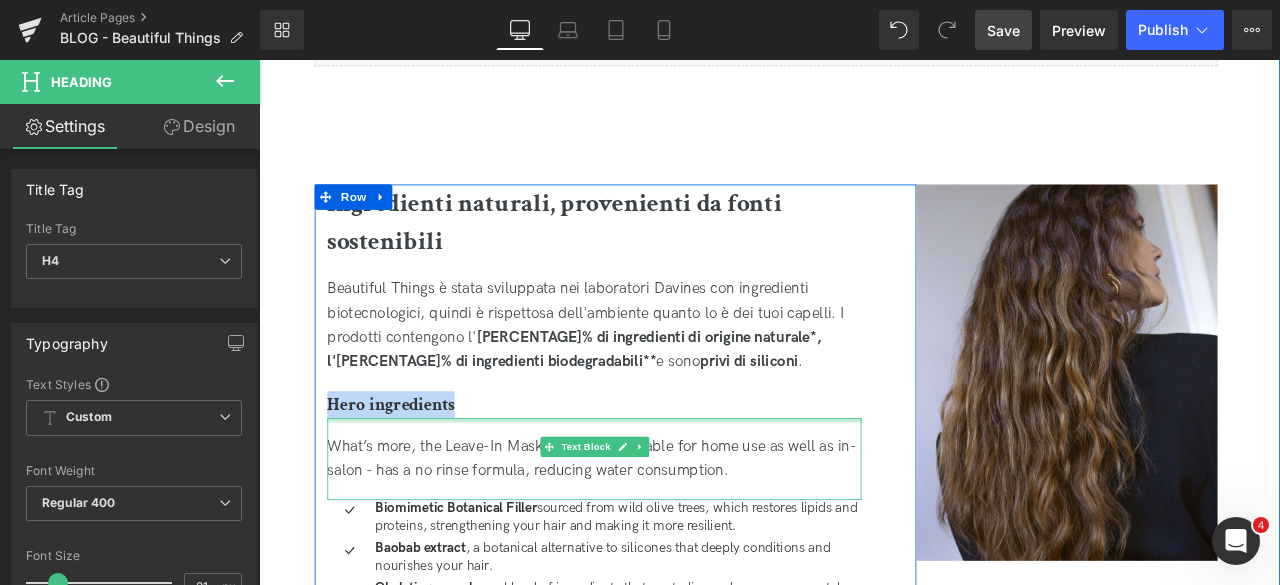 click at bounding box center (656, 487) 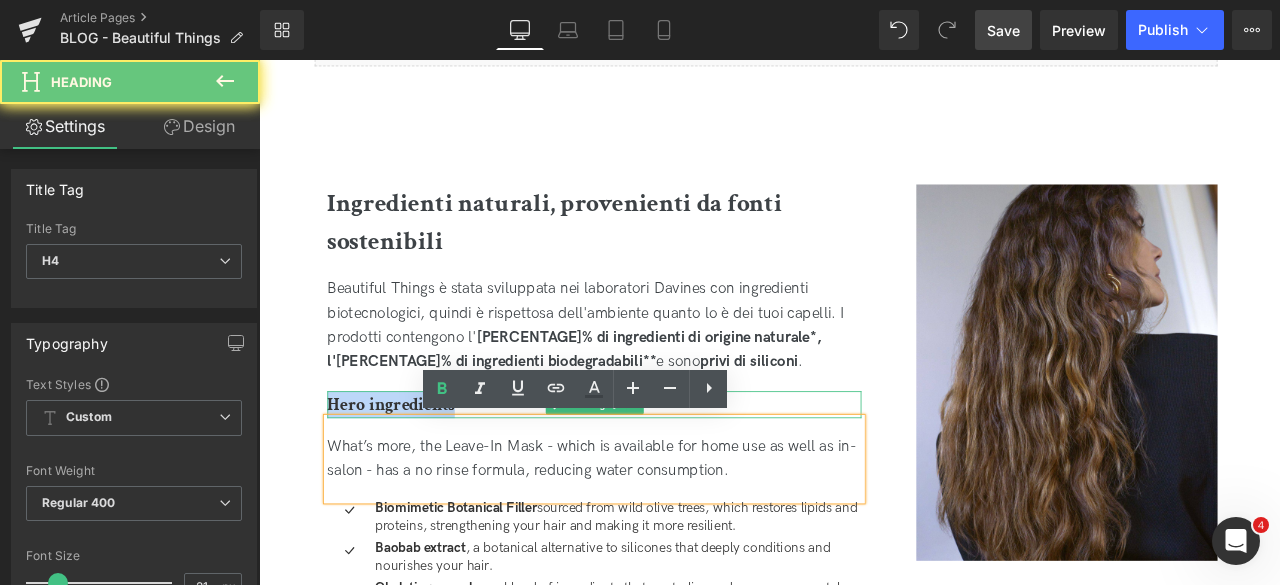 click on "Hero ingredients" at bounding box center [415, 468] 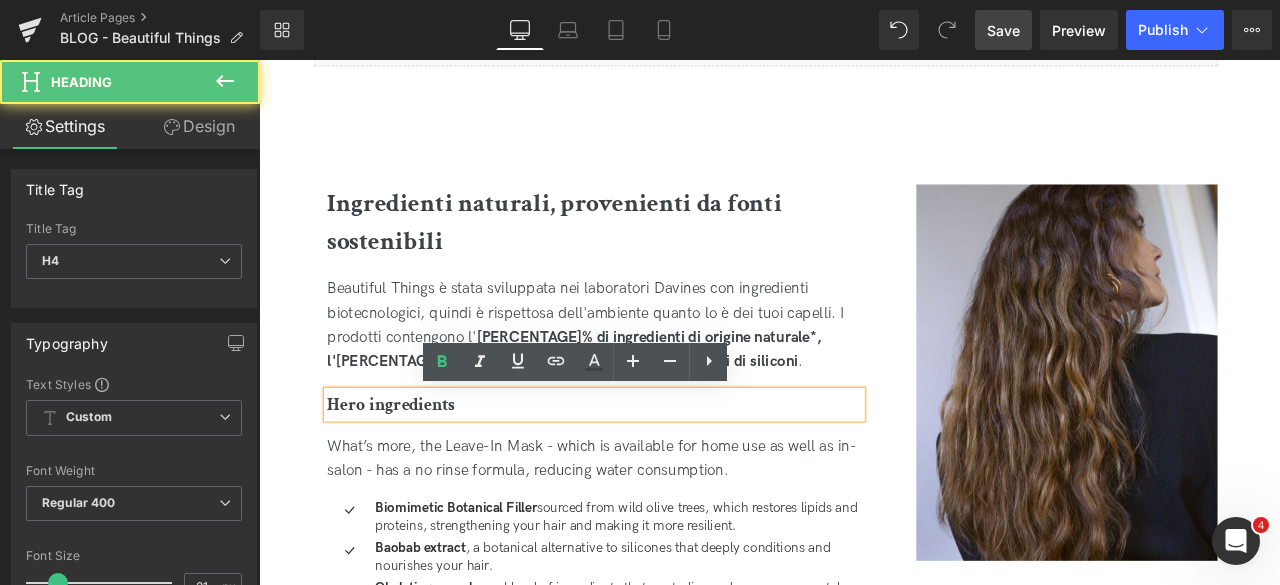 click on "Hero ingredients" at bounding box center [415, 468] 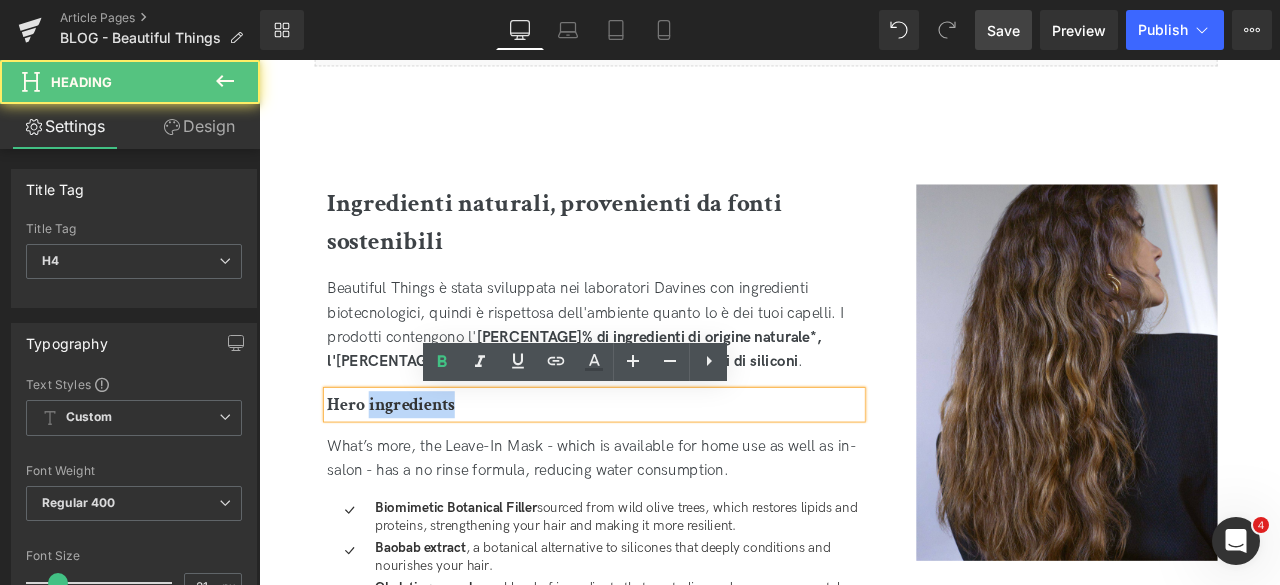 click on "Hero ingredients" at bounding box center (415, 468) 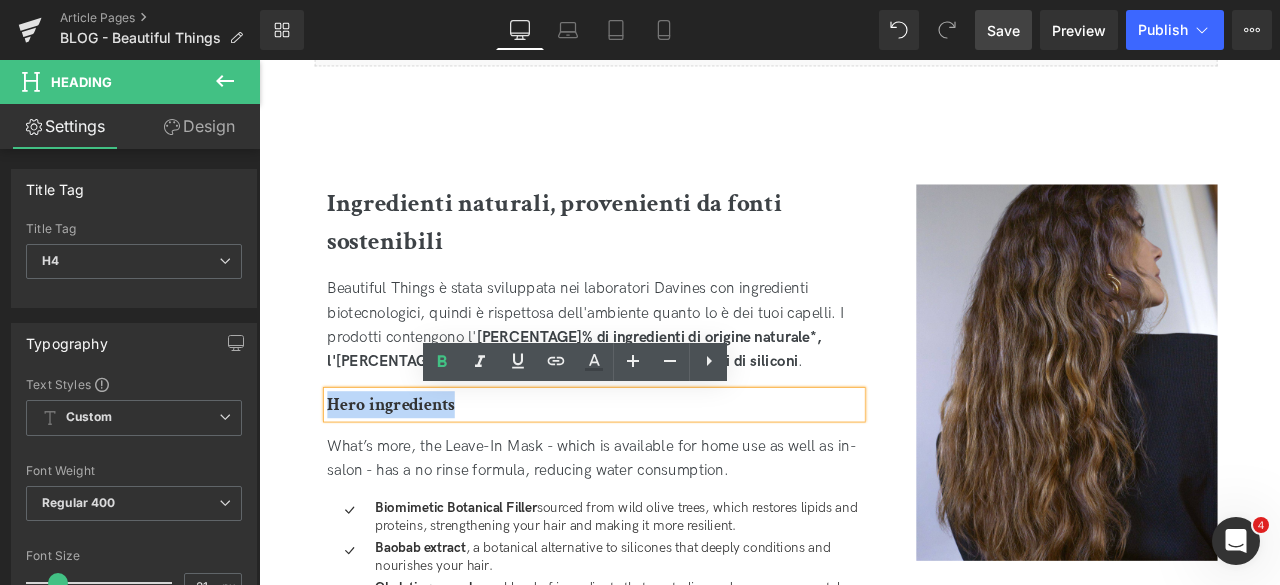 click on "Hero ingredients" at bounding box center [415, 468] 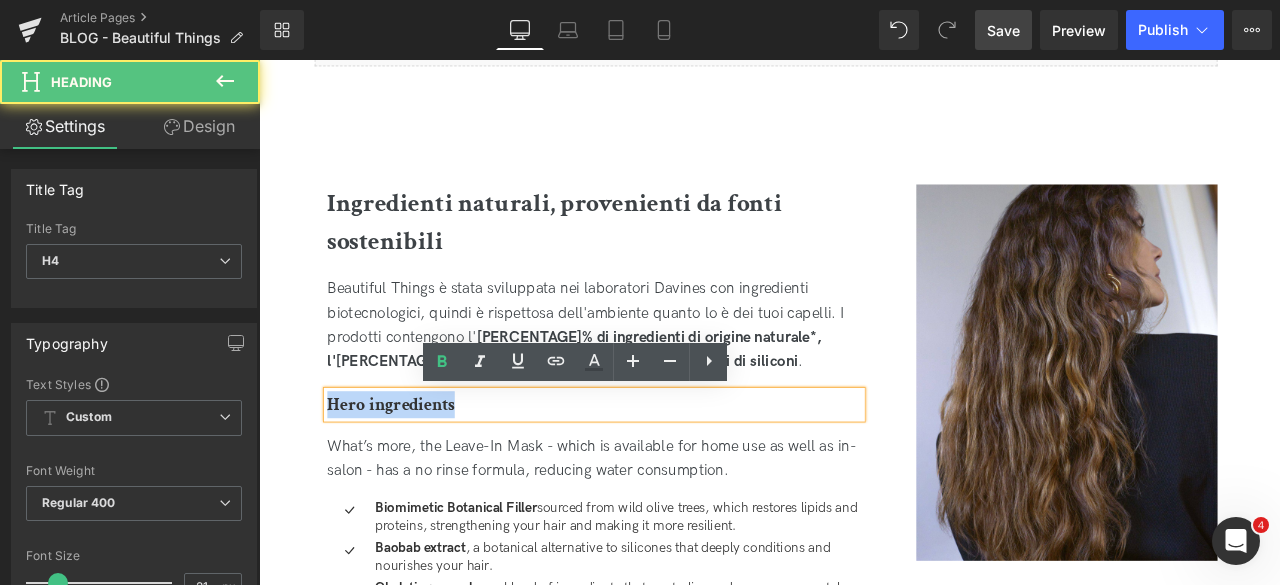 paste 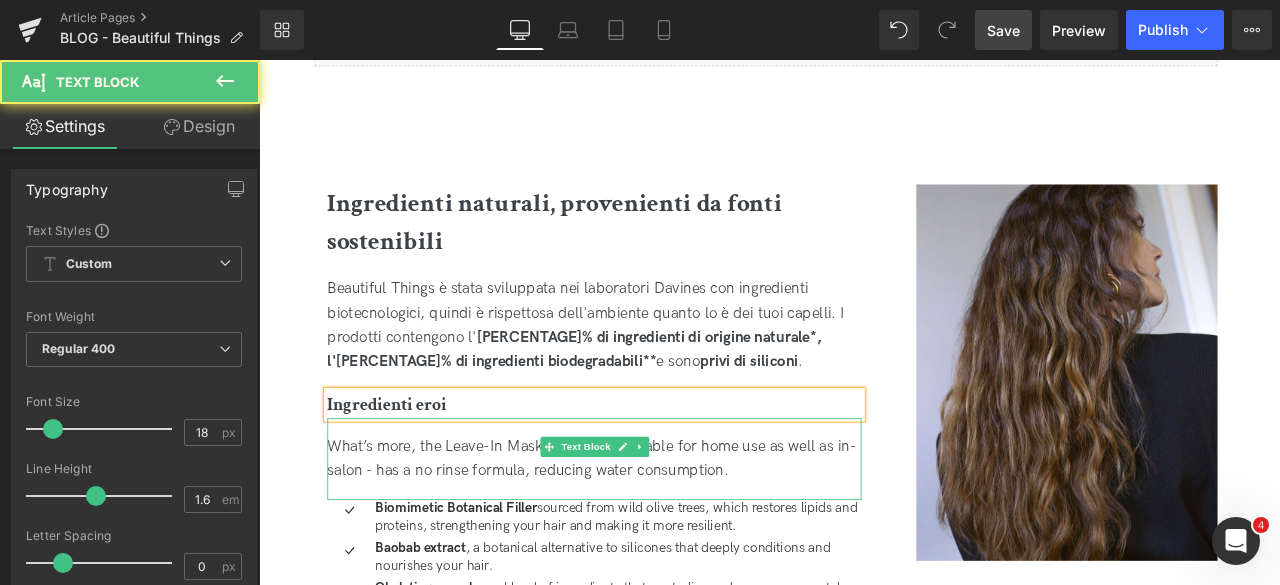 click on "What’s more, the Leave-In Mask - which is available for home use as well as in-salon - has a no rinse formula, reducing water consumption." at bounding box center [653, 533] 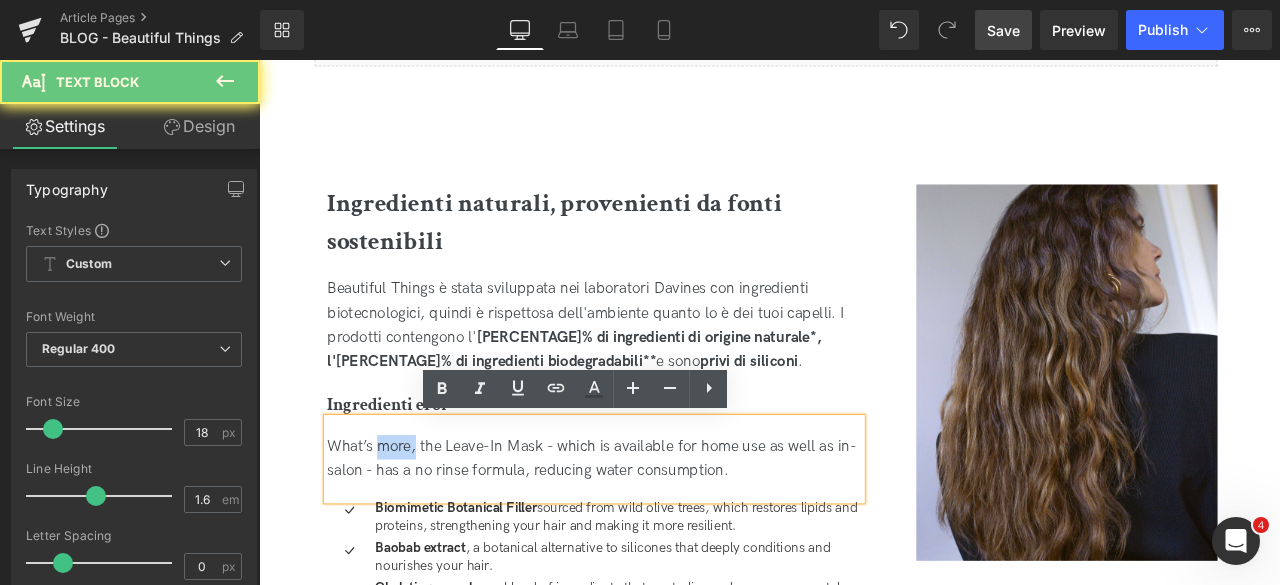 click on "What’s more, the Leave-In Mask - which is available for home use as well as in-salon - has a no rinse formula, reducing water consumption." at bounding box center [653, 533] 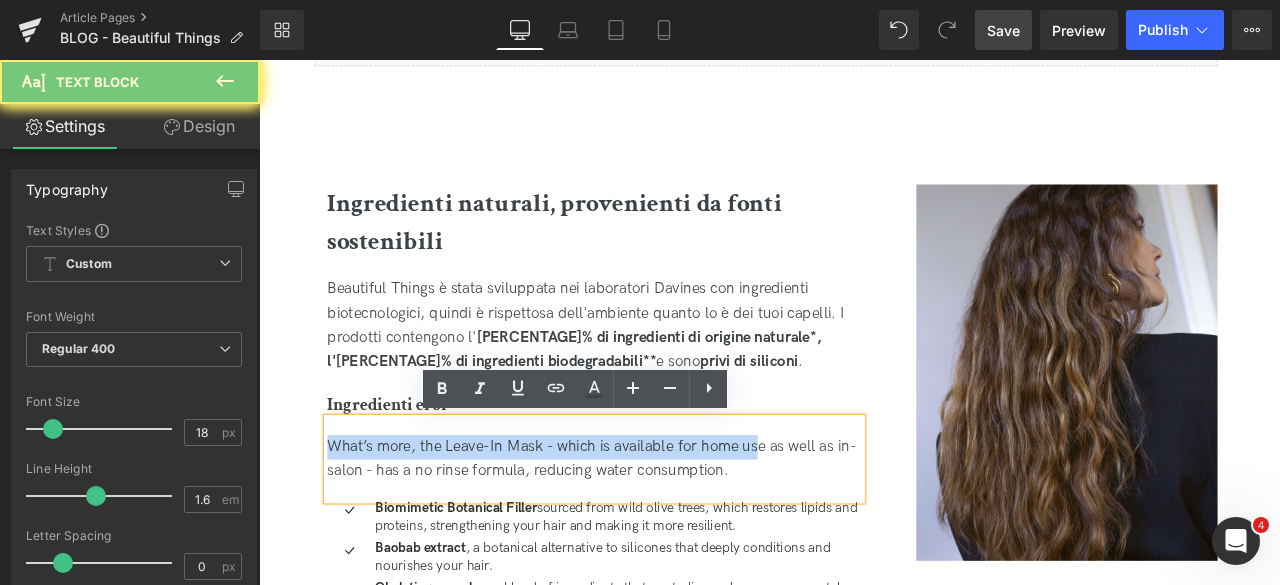click on "What’s more, the Leave-In Mask - which is available for home use as well as in-salon - has a no rinse formula, reducing water consumption." at bounding box center (653, 533) 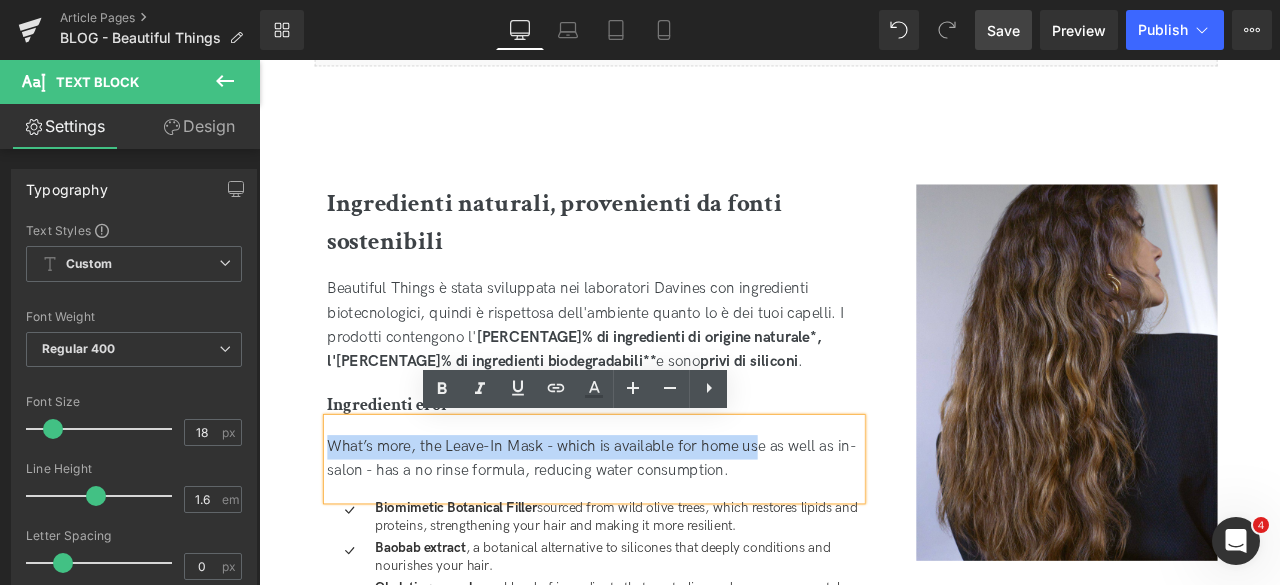copy on "What’s more, the Leave-In Mask - which is available for home use as well as in-salon - has a no rinse formula, reducing water consumption." 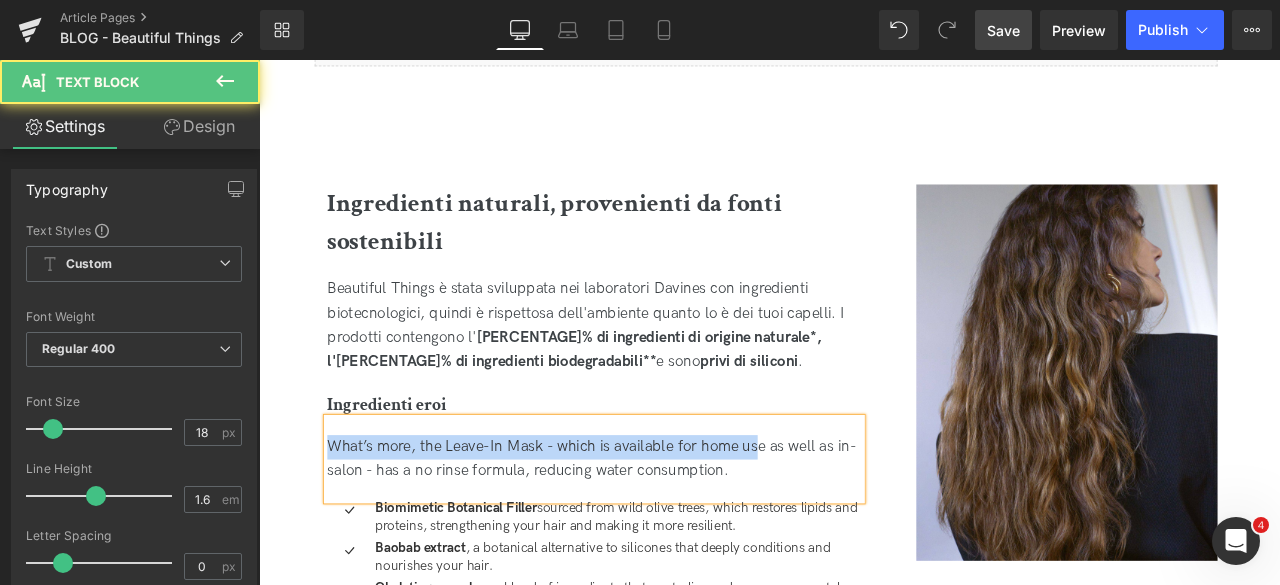 click on "What’s more, the Leave-In Mask - which is available for home use as well as in-salon - has a no rinse formula, reducing water consumption." at bounding box center (656, 534) 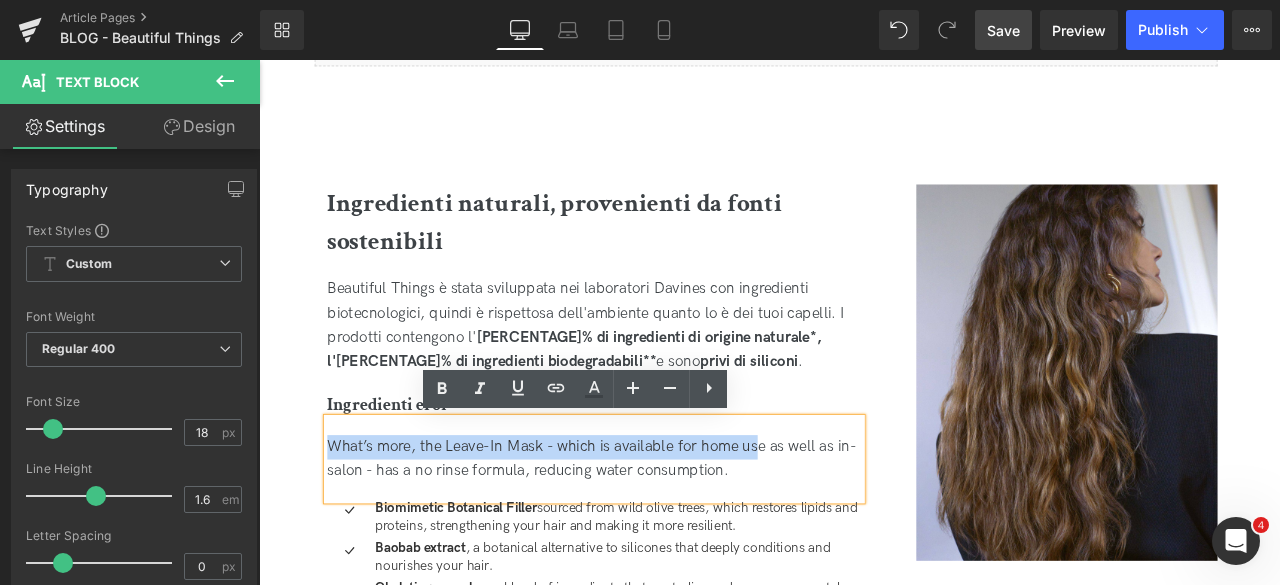 drag, startPoint x: 875, startPoint y: 518, endPoint x: 298, endPoint y: 488, distance: 577.77936 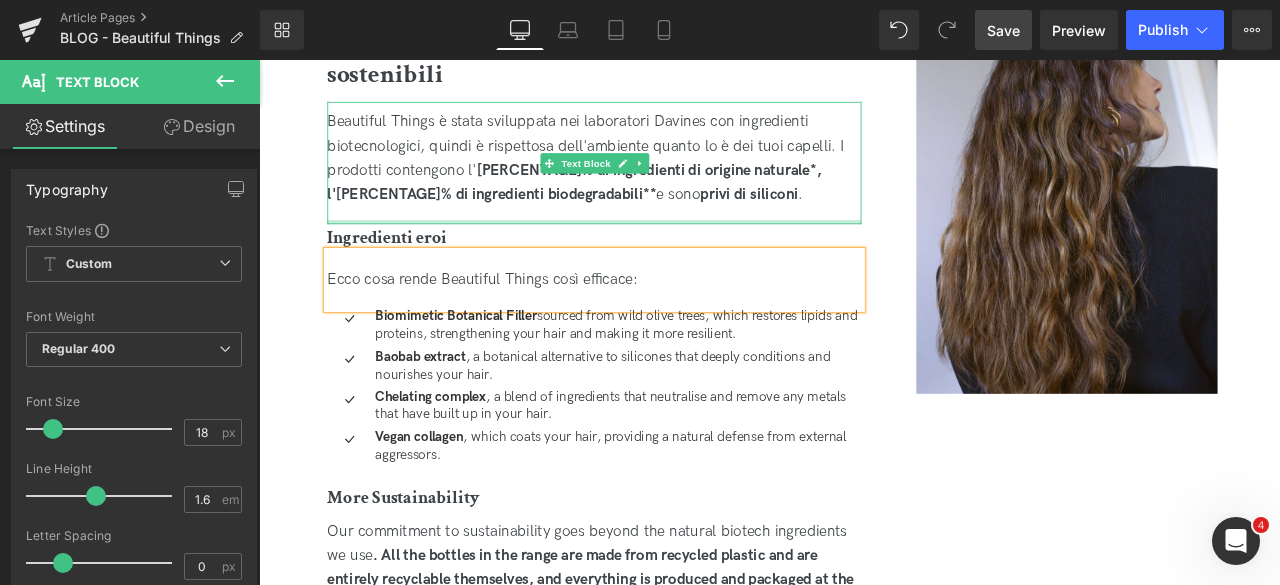 scroll, scrollTop: 2200, scrollLeft: 0, axis: vertical 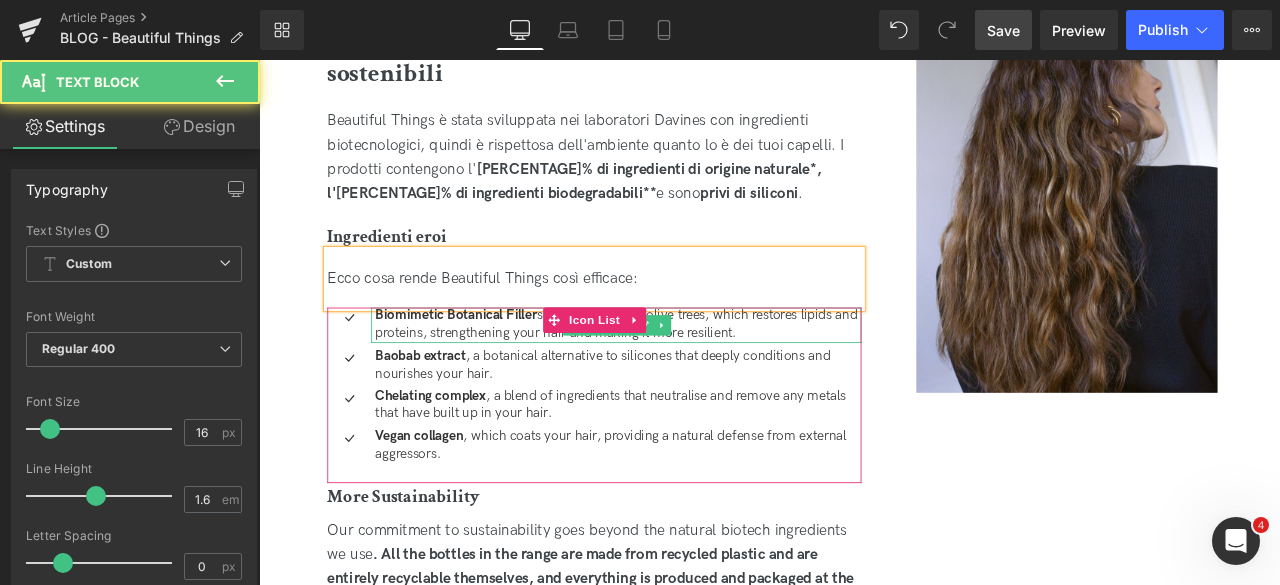 click on "Biomimetic Botanical Filler  sourced from wild olive trees, which restores lipids and proteins, strengthening your hair and making it more resilient." at bounding box center (685, 374) 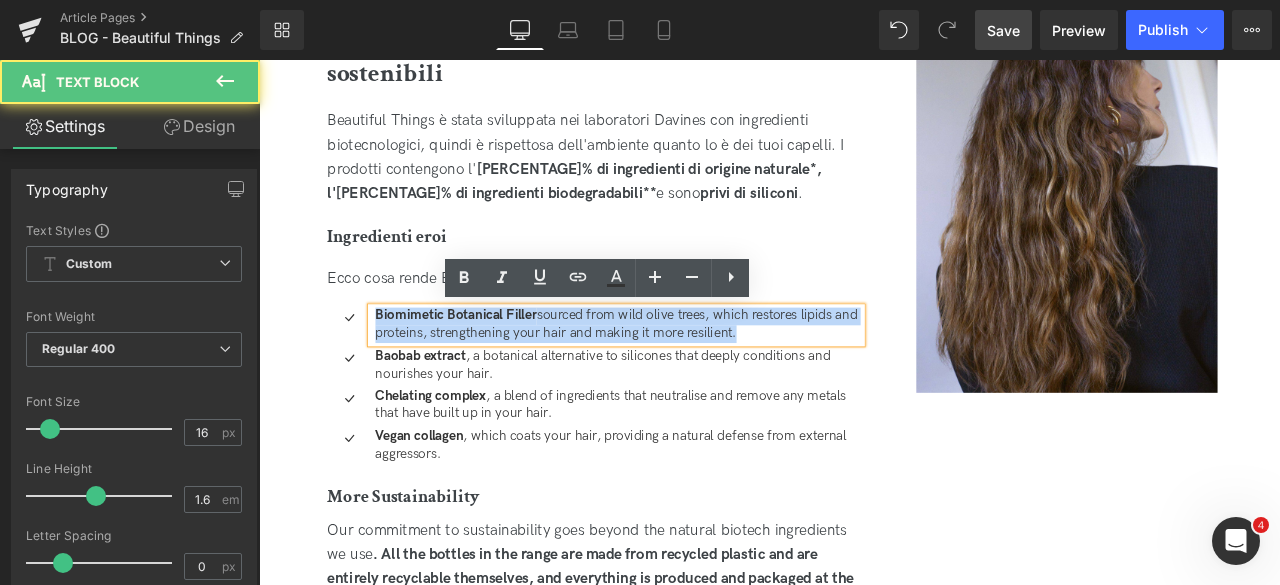 drag, startPoint x: 883, startPoint y: 380, endPoint x: 484, endPoint y: 324, distance: 402.91068 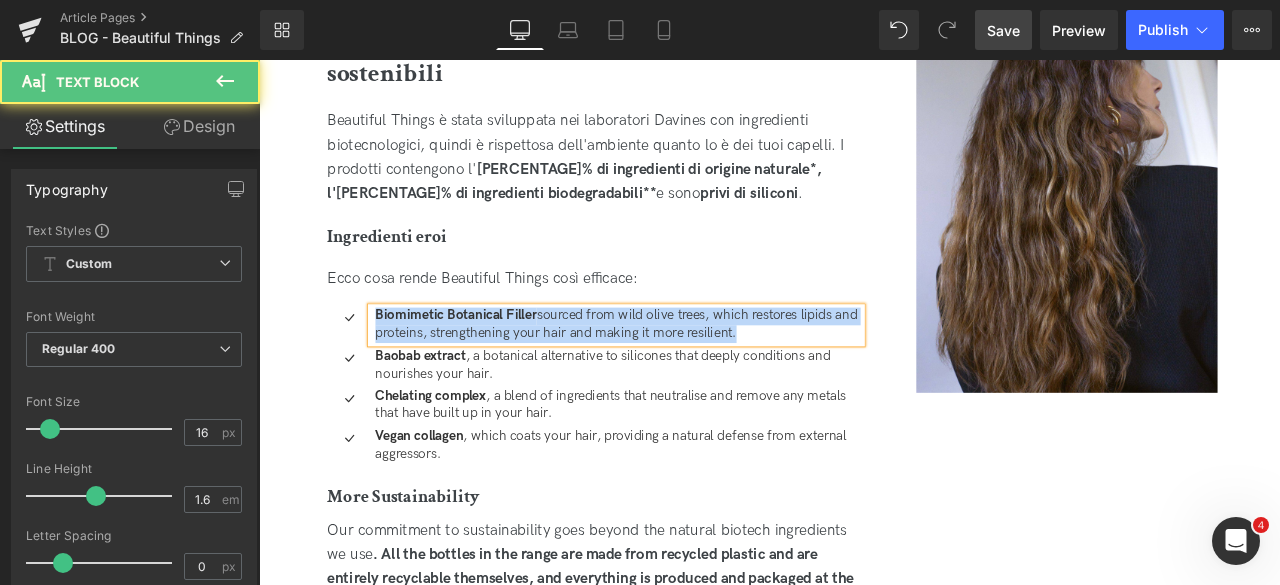 copy on "Biomimetic Botanical Filler  sourced from wild olive trees, which restores lipids and proteins, strengthening your hair and making it more resilient." 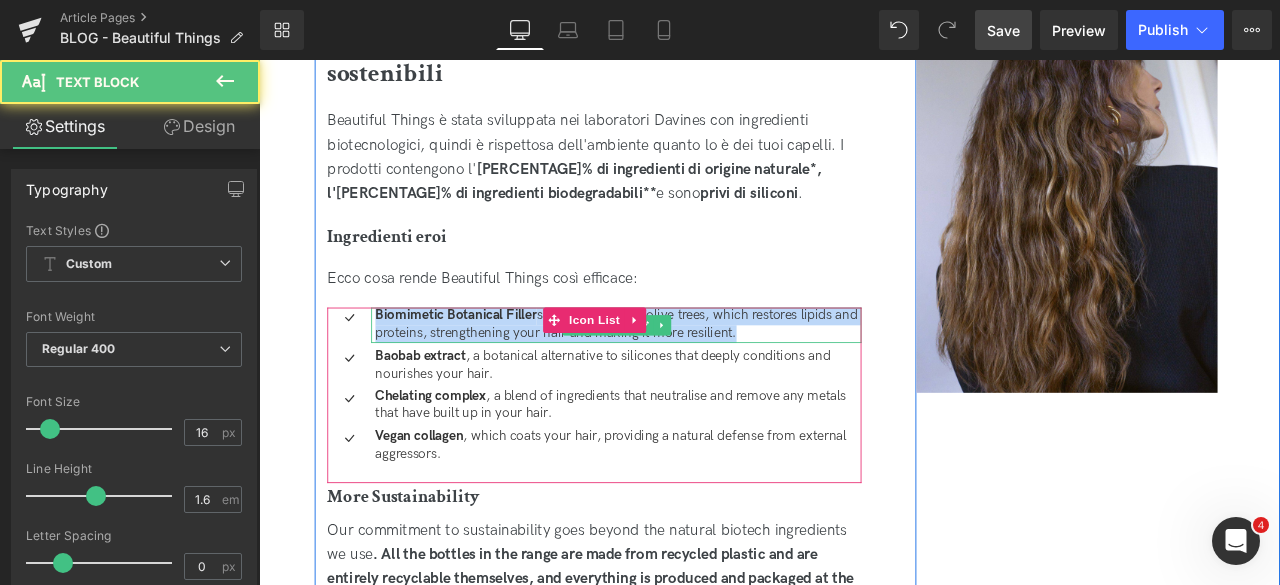 click on "Biomimetic Botanical Filler" at bounding box center [492, 362] 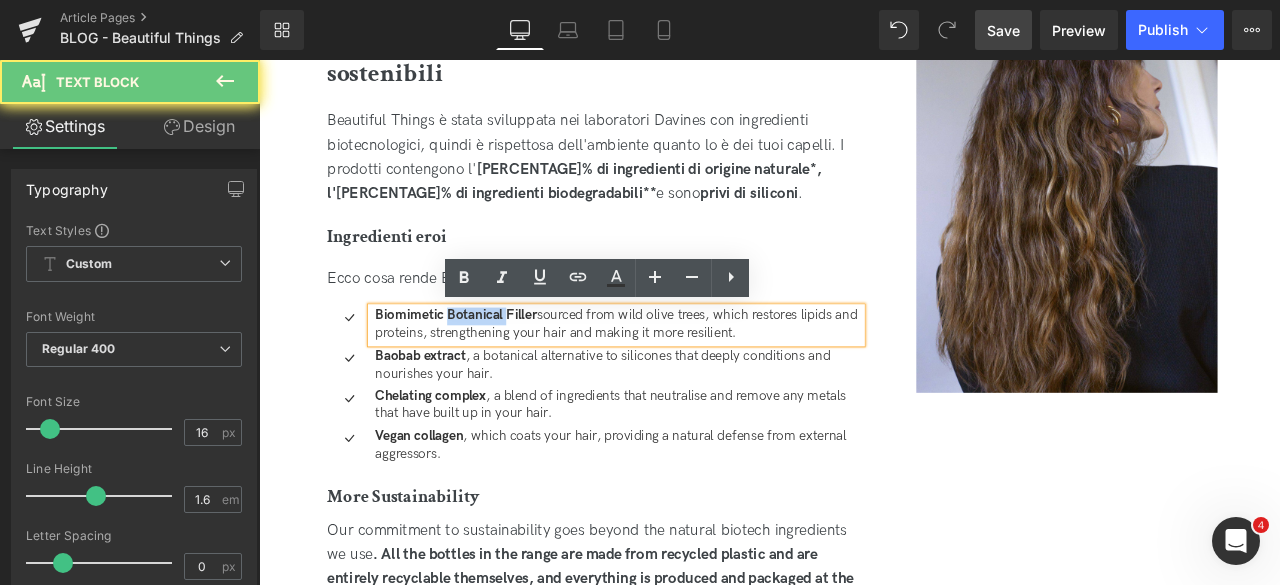 click on "Biomimetic Botanical Filler" at bounding box center (492, 362) 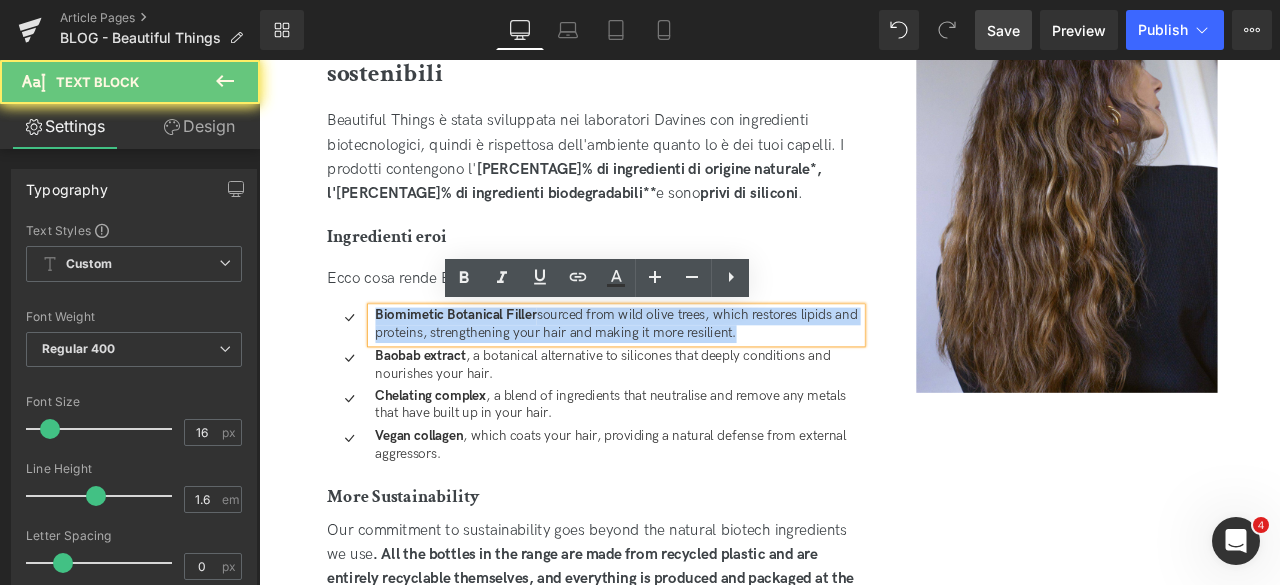 click on "Biomimetic Botanical Filler" at bounding box center (492, 362) 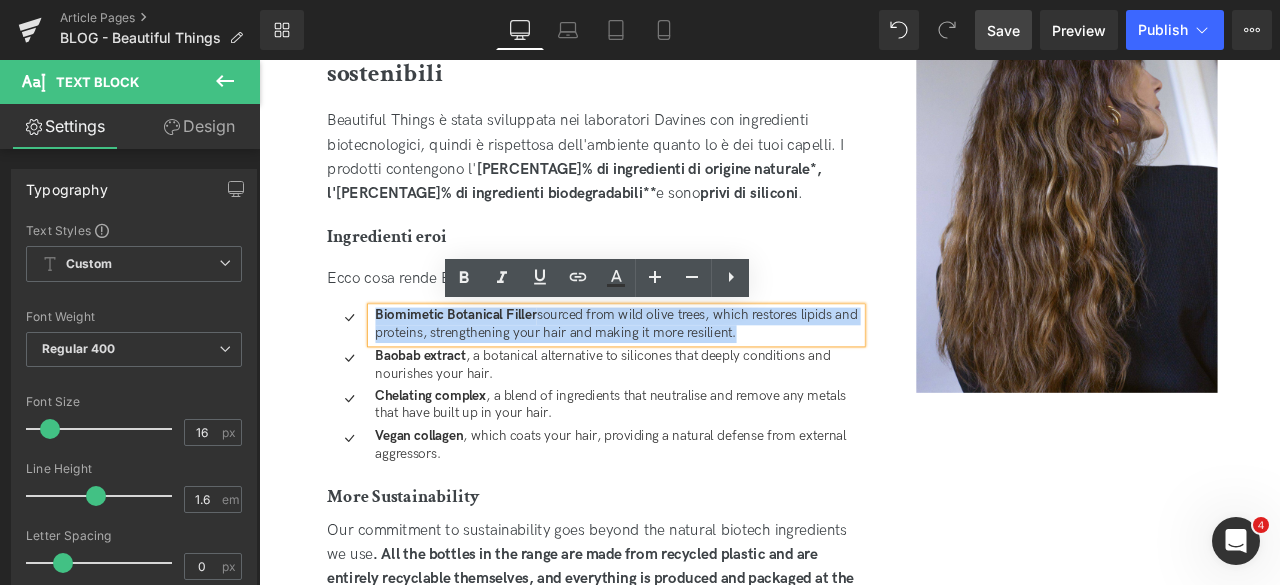 paste 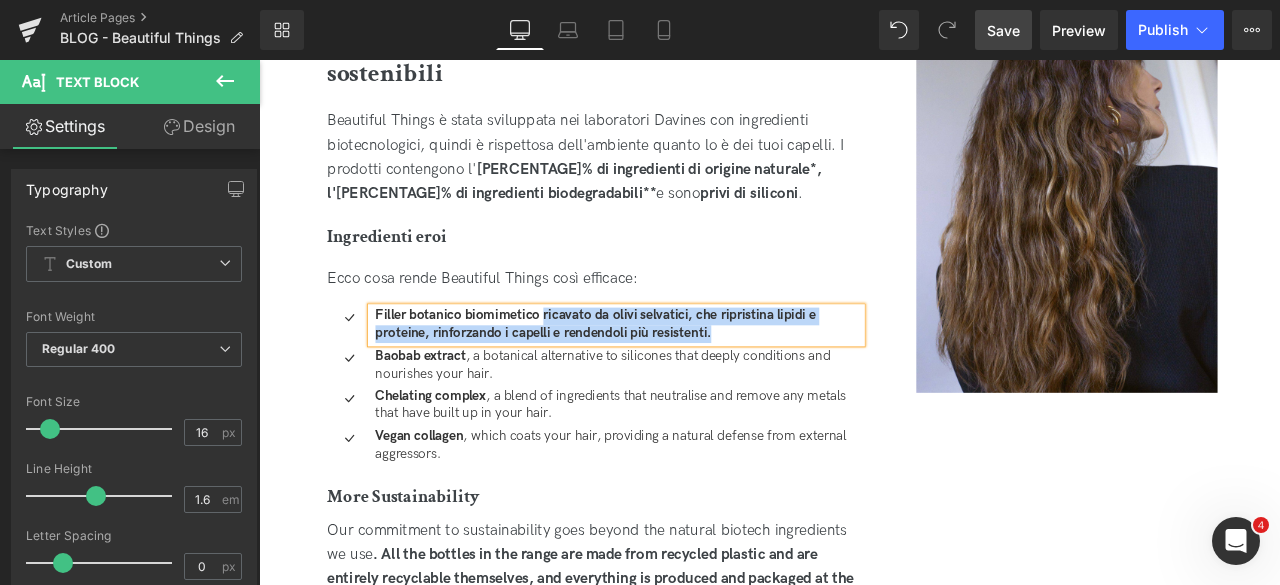 drag, startPoint x: 827, startPoint y: 388, endPoint x: 594, endPoint y: 355, distance: 235.3253 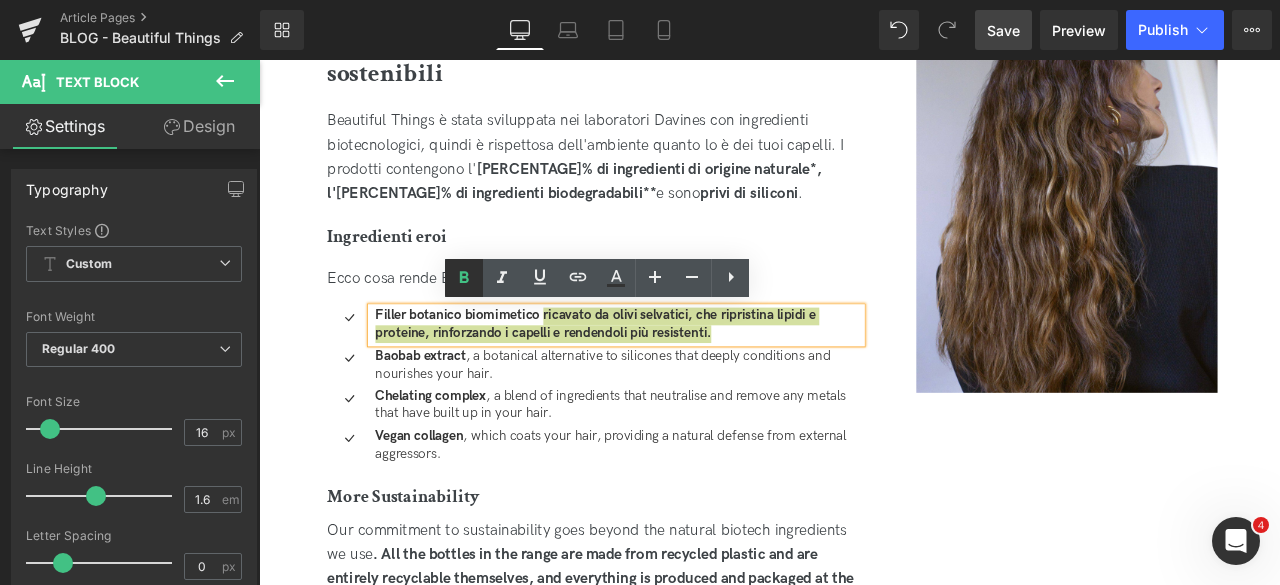click 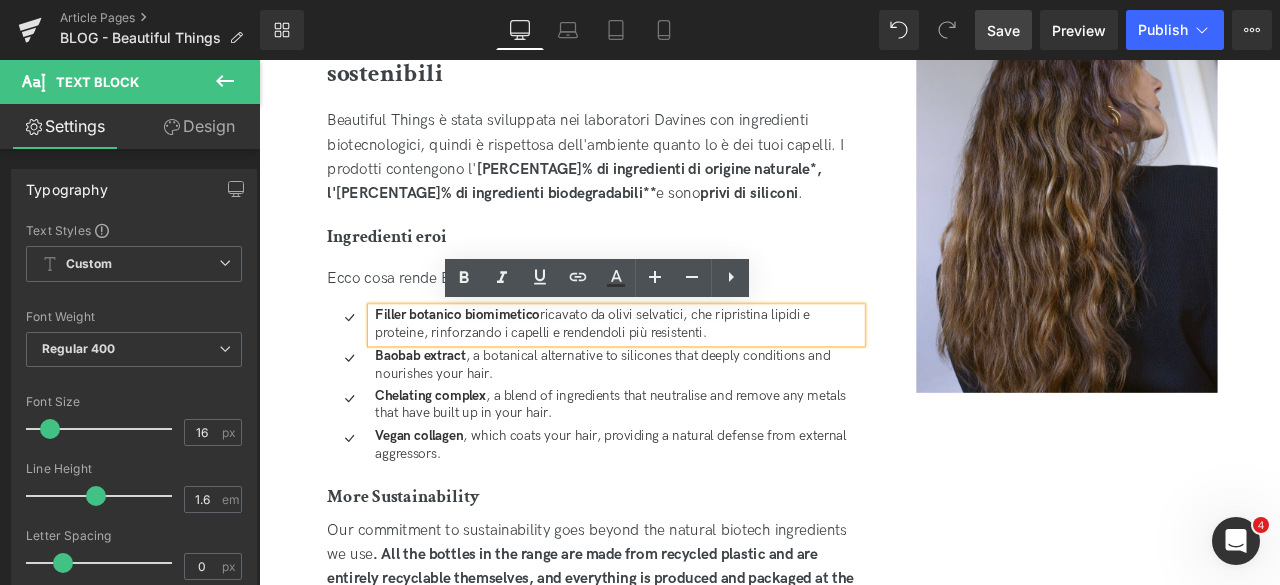 click on "Filler botanico biomimetico" at bounding box center [494, 362] 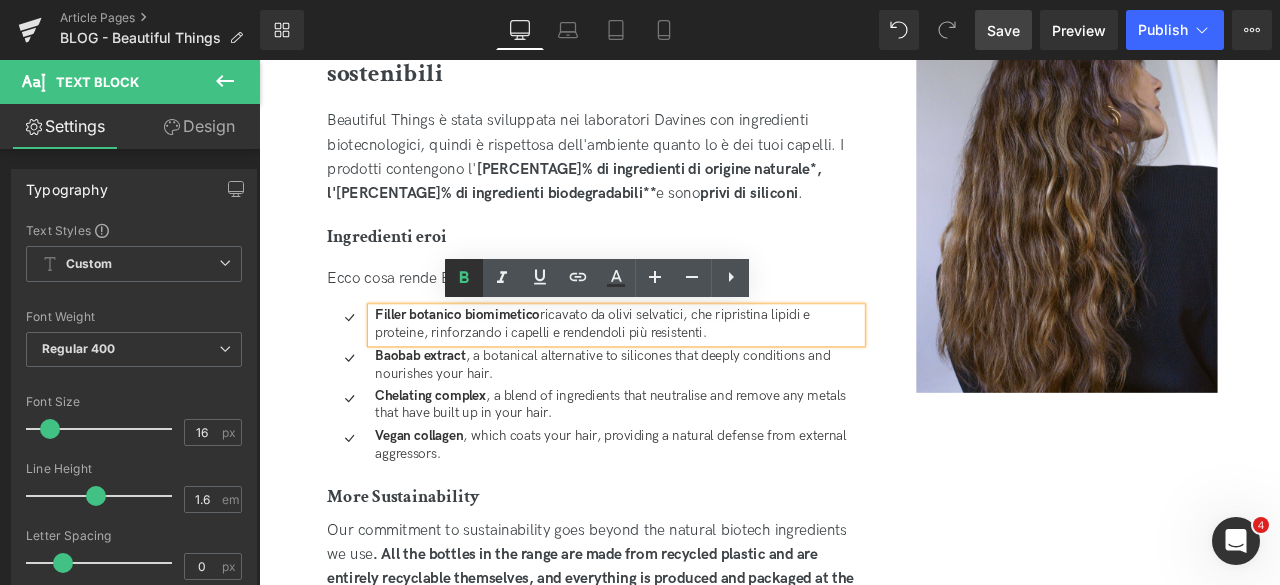 click 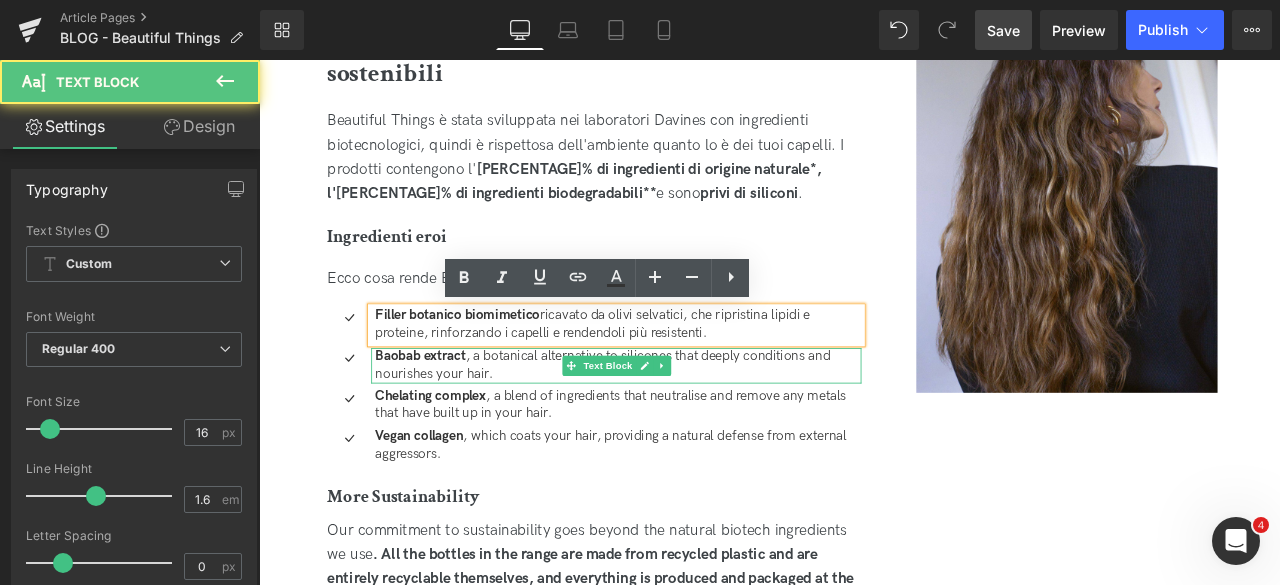 click on "Baobab extract , a botanical alternative to silicones that deeply conditions and nourishes your hair." at bounding box center (685, 422) 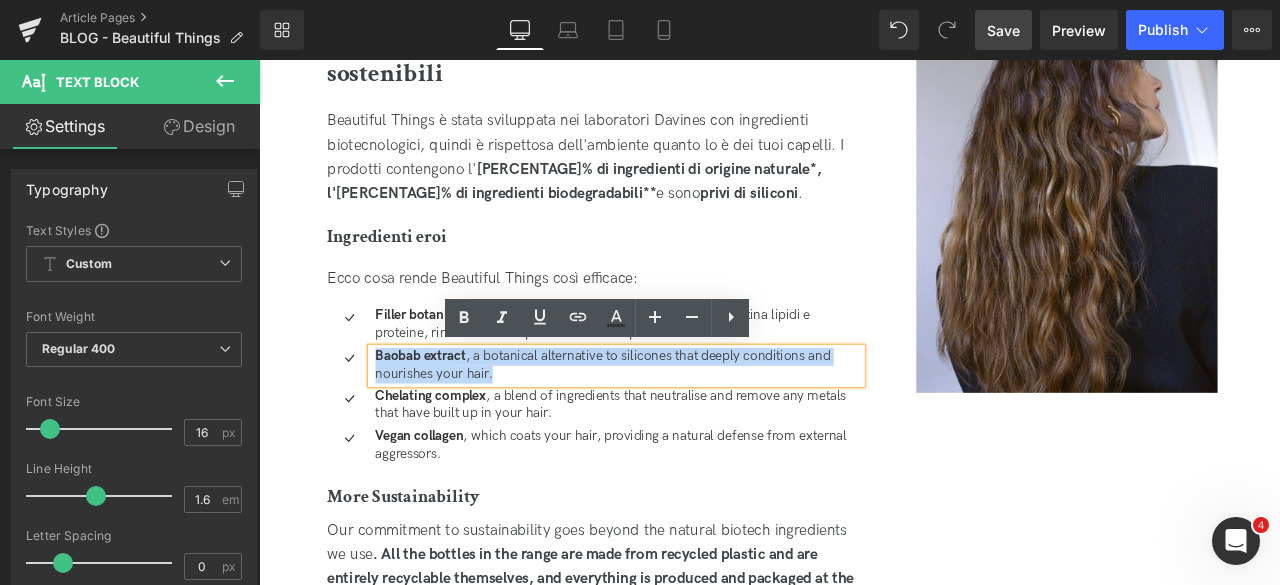 drag, startPoint x: 551, startPoint y: 426, endPoint x: 363, endPoint y: 392, distance: 191.04973 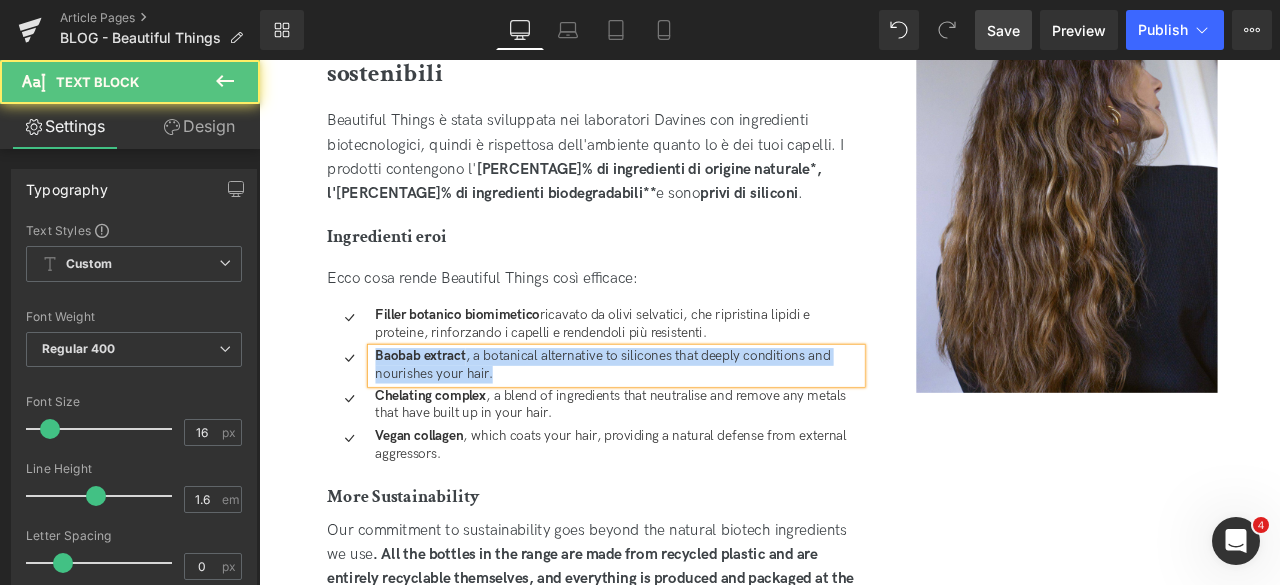 click on "Baobab extract , a botanical alternative to silicones that deeply conditions and nourishes your hair." at bounding box center (685, 422) 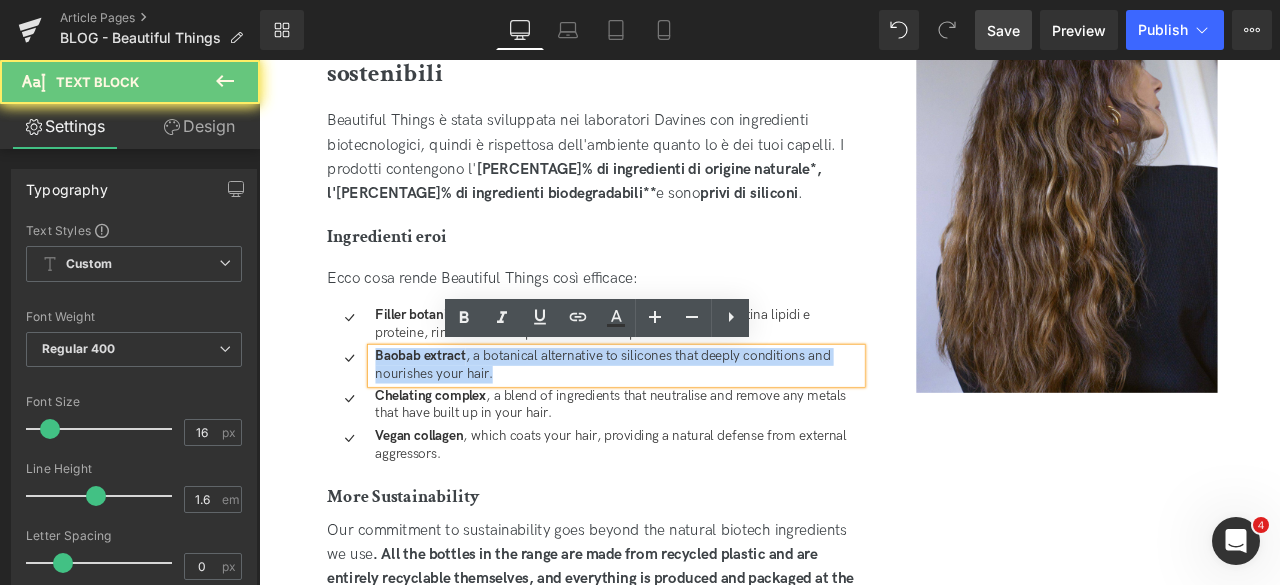 drag, startPoint x: 550, startPoint y: 439, endPoint x: 307, endPoint y: 370, distance: 252.60641 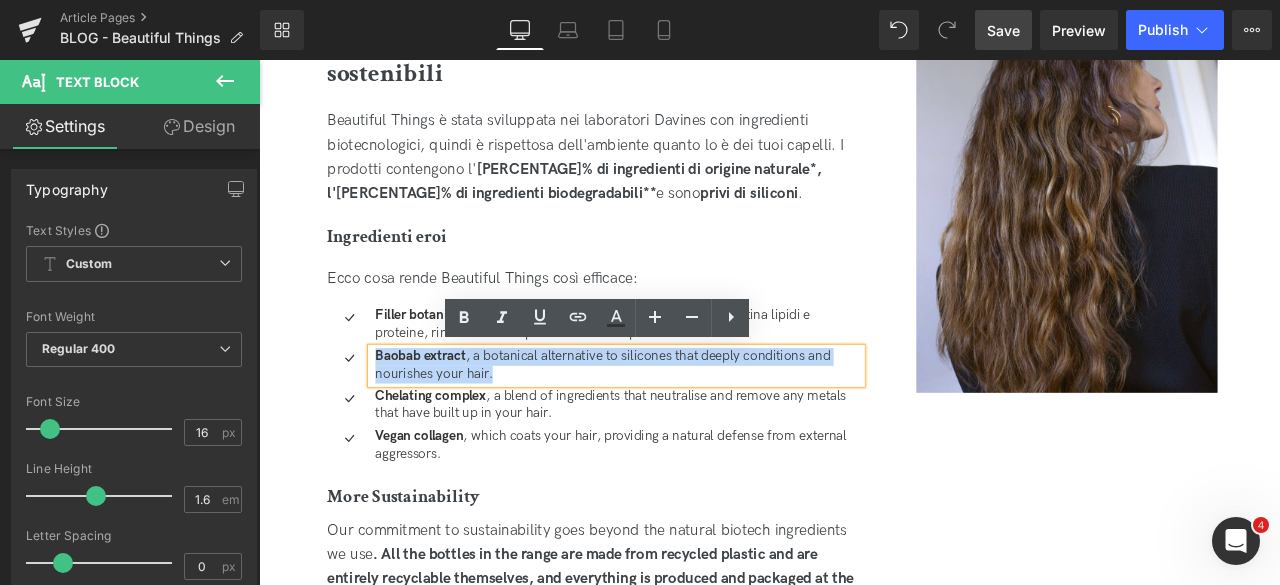 paste 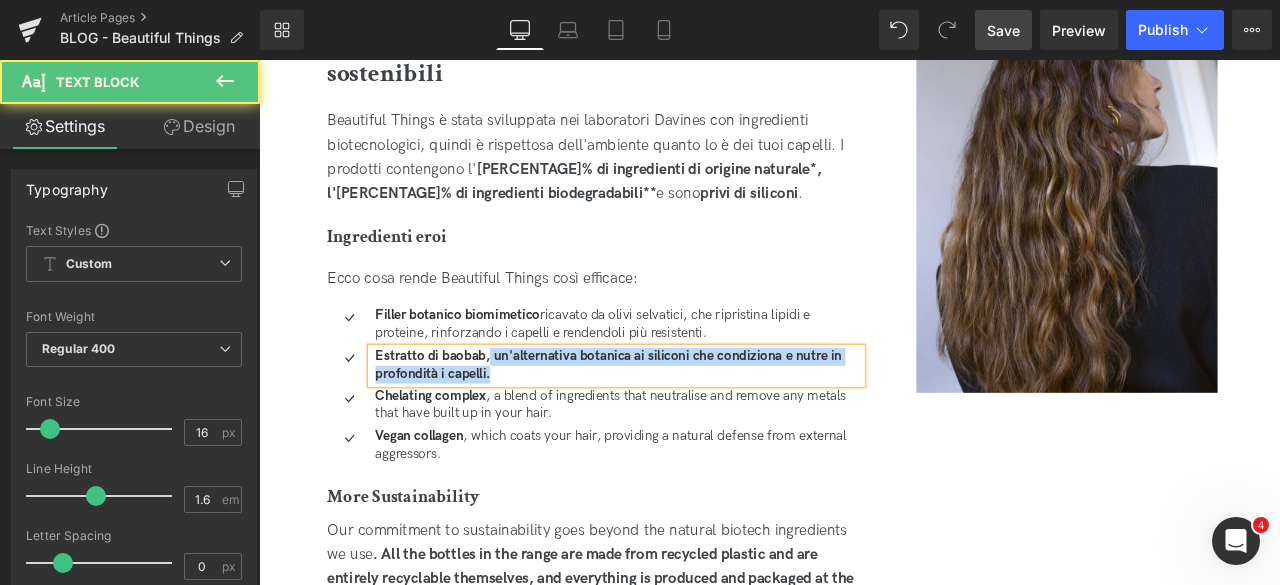 drag, startPoint x: 531, startPoint y: 408, endPoint x: 564, endPoint y: 394, distance: 35.846897 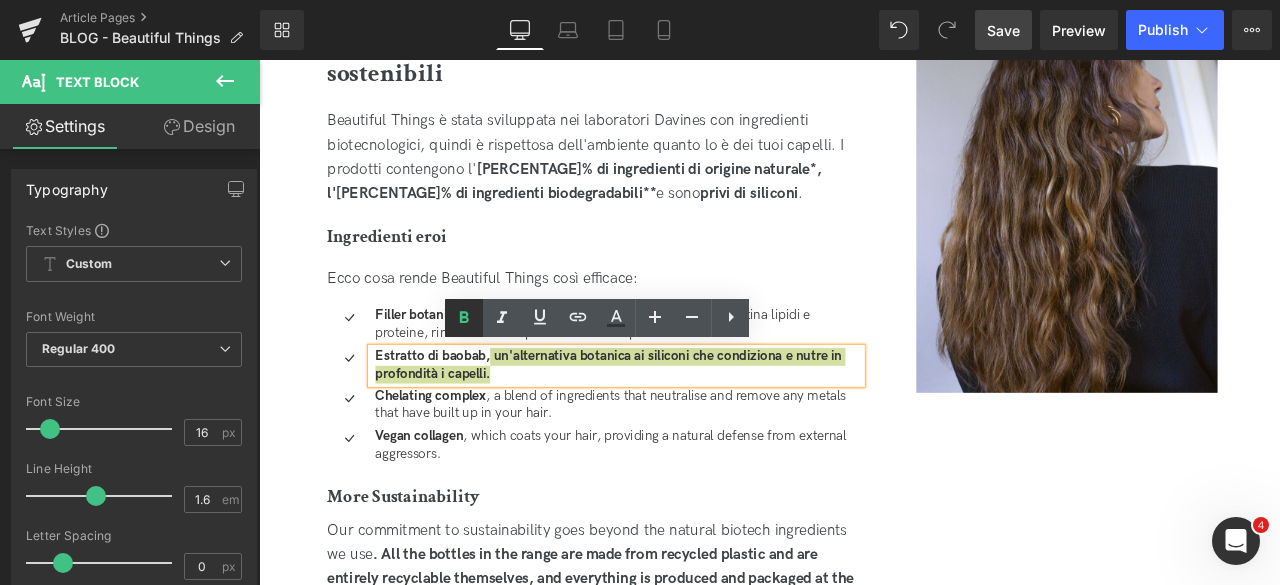 click at bounding box center (464, 318) 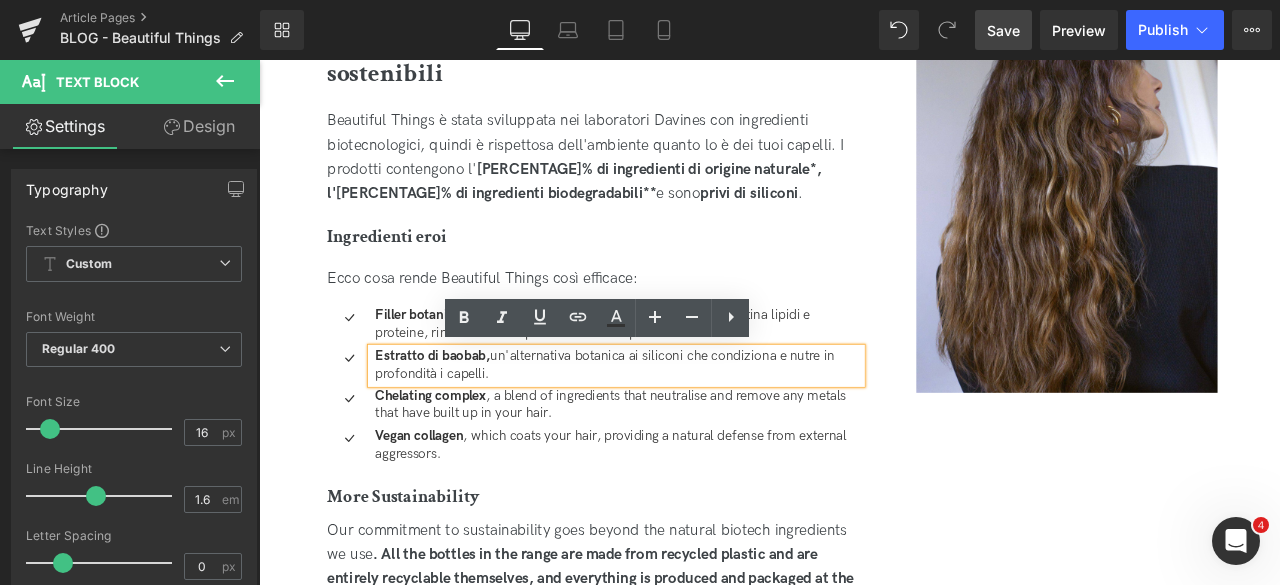 click on "Chelating complex" at bounding box center [462, 458] 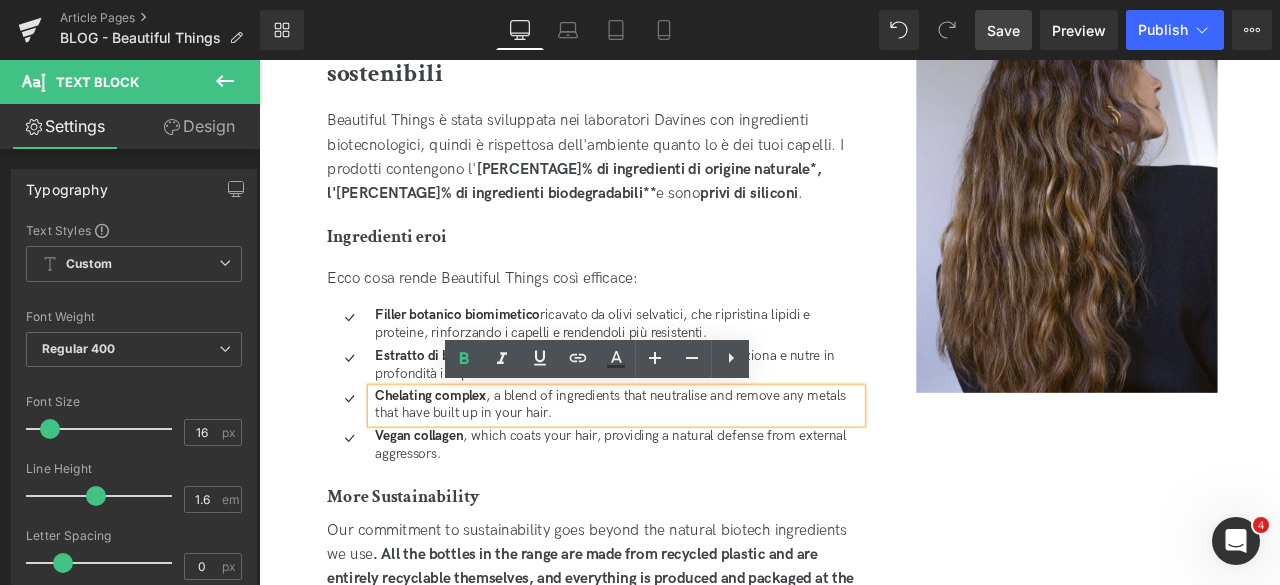 drag, startPoint x: 553, startPoint y: 466, endPoint x: 363, endPoint y: 433, distance: 192.8445 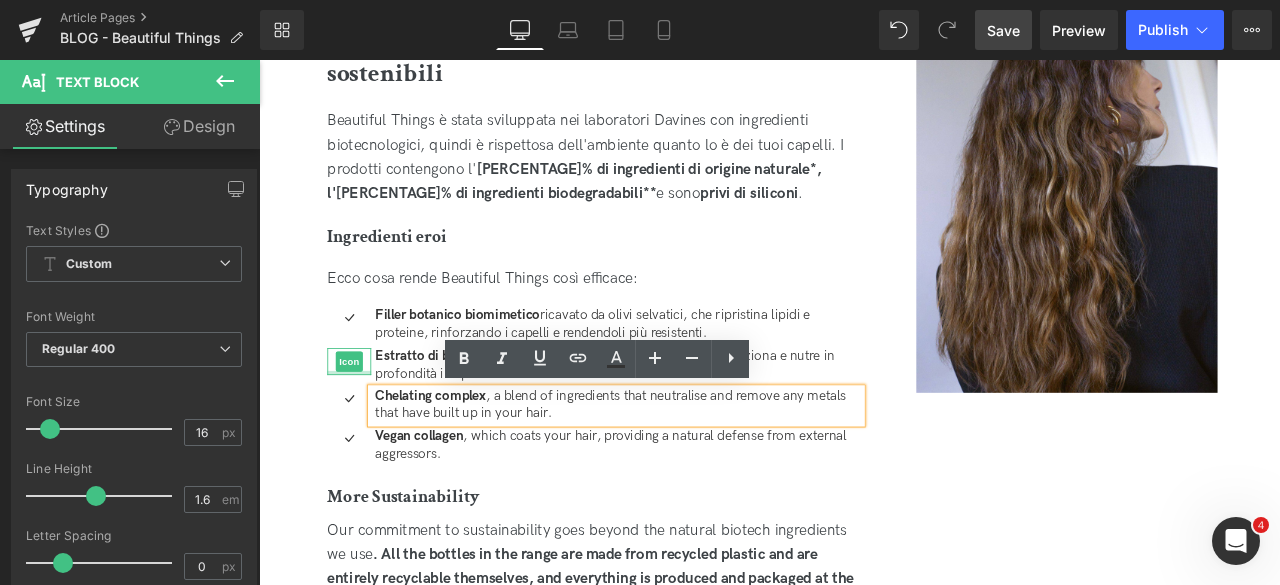 copy on "Chelating complex , a blend of ingredients that neutralise and remove any metals that have built up in your hair." 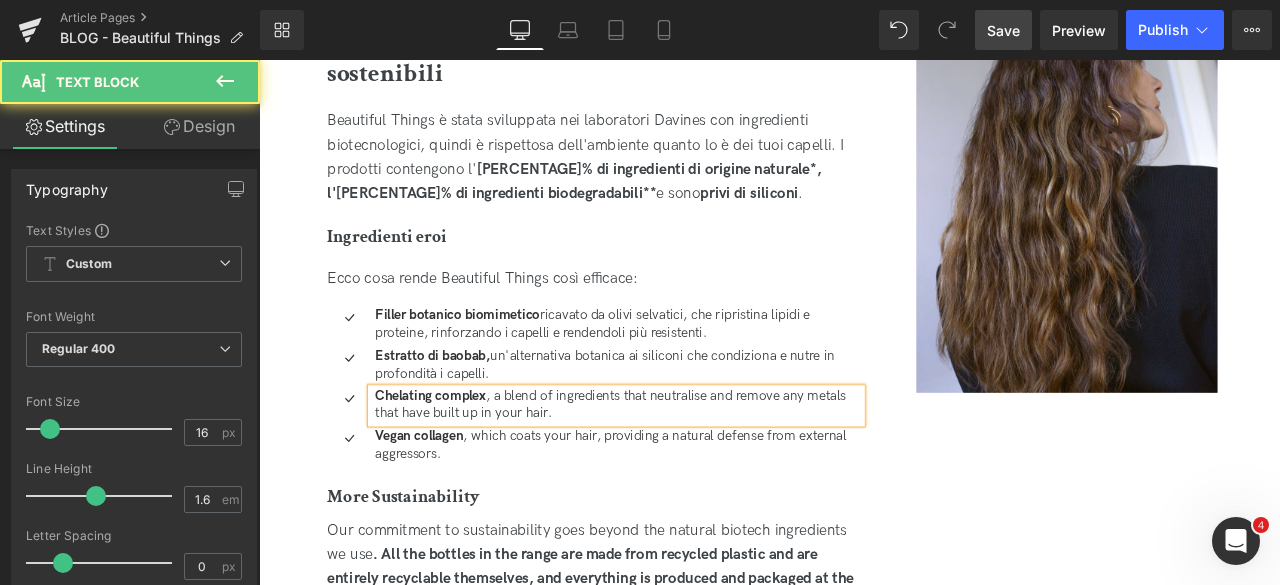 click on "Chelating complex , a blend of ingredients that neutralise and remove any metals that have built up in your hair." at bounding box center (685, 470) 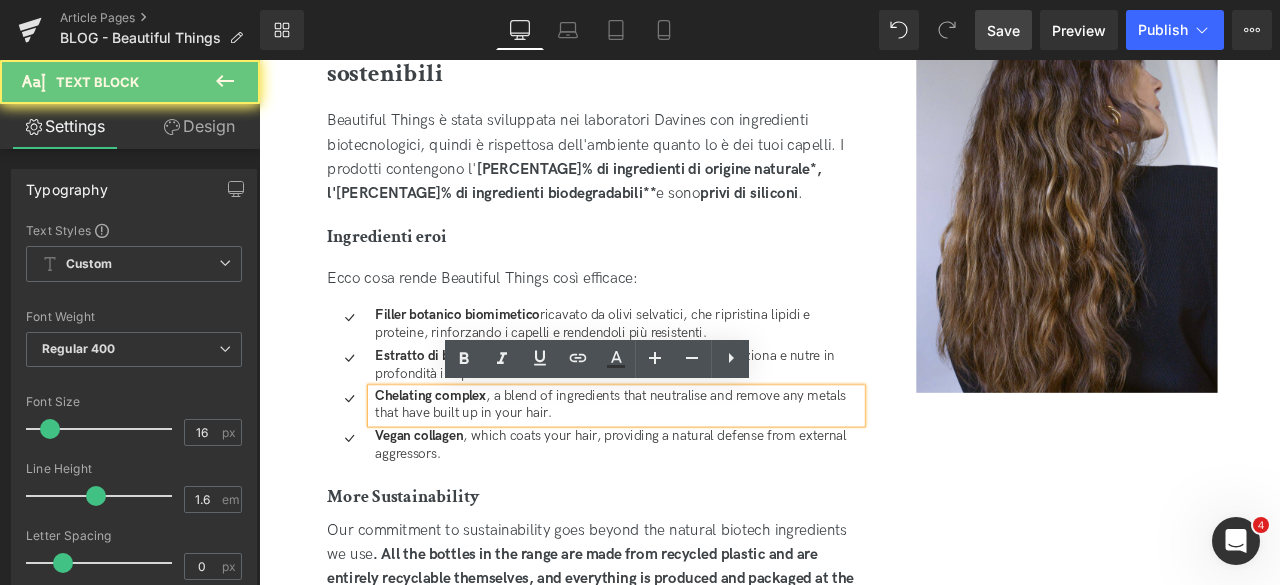 drag, startPoint x: 458, startPoint y: 464, endPoint x: 343, endPoint y: 440, distance: 117.47766 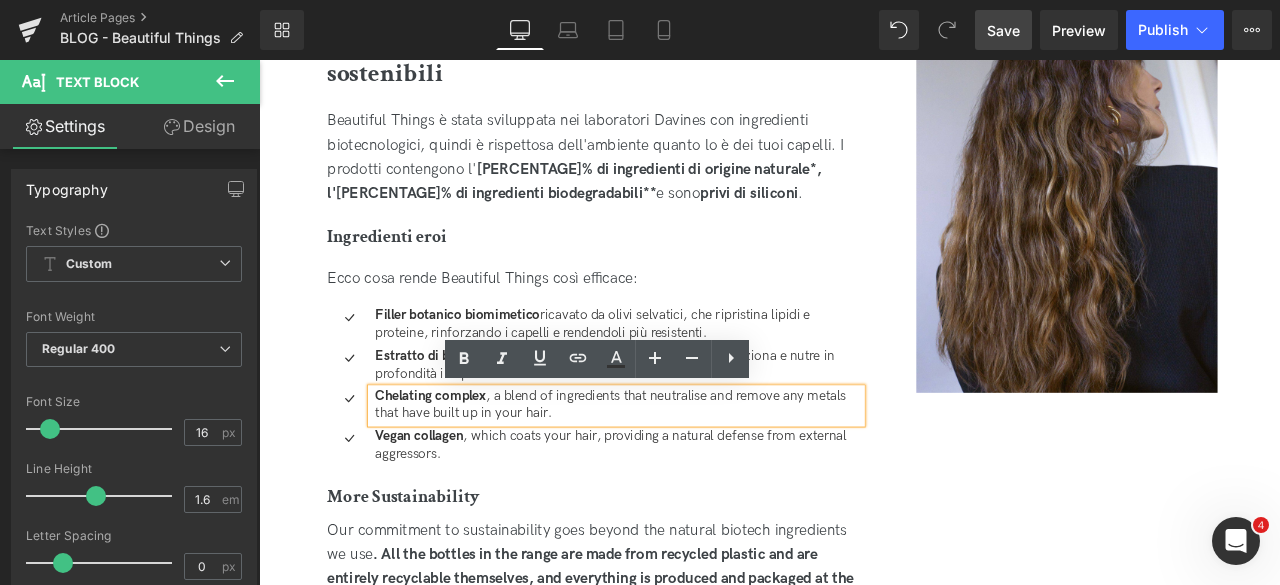 paste 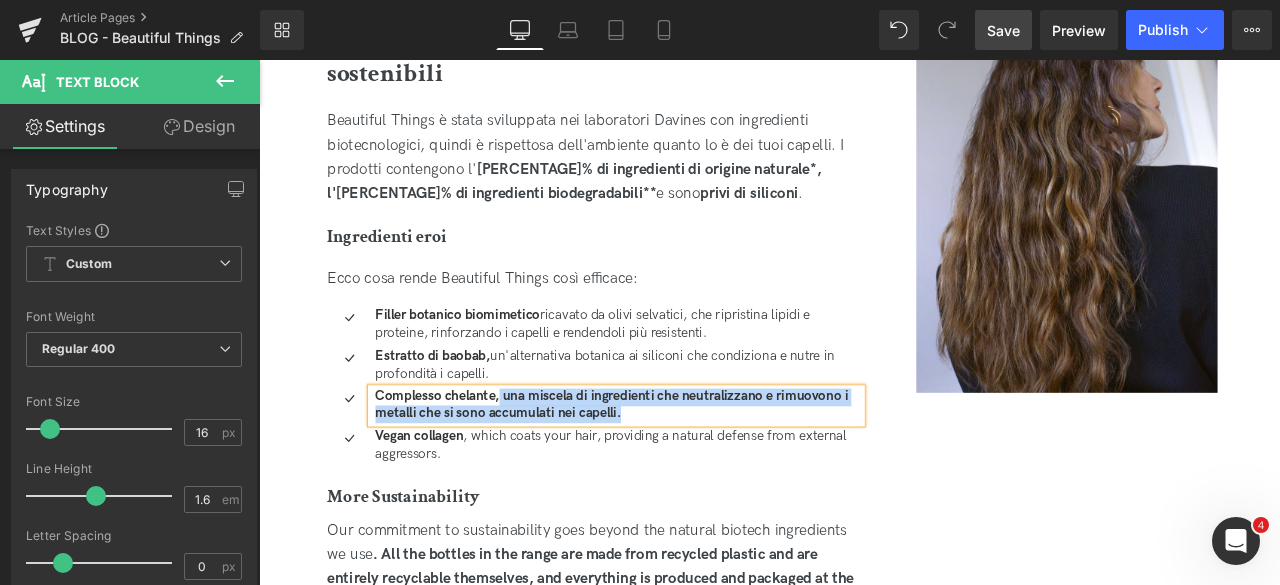 drag, startPoint x: 693, startPoint y: 473, endPoint x: 540, endPoint y: 460, distance: 153.5513 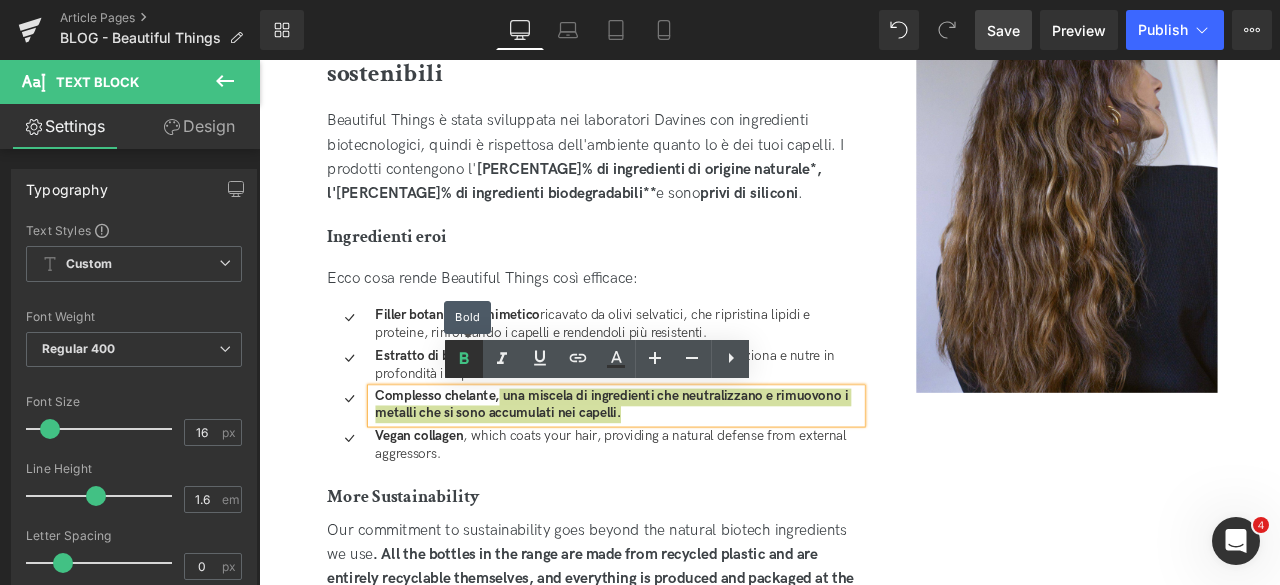 click at bounding box center [464, 359] 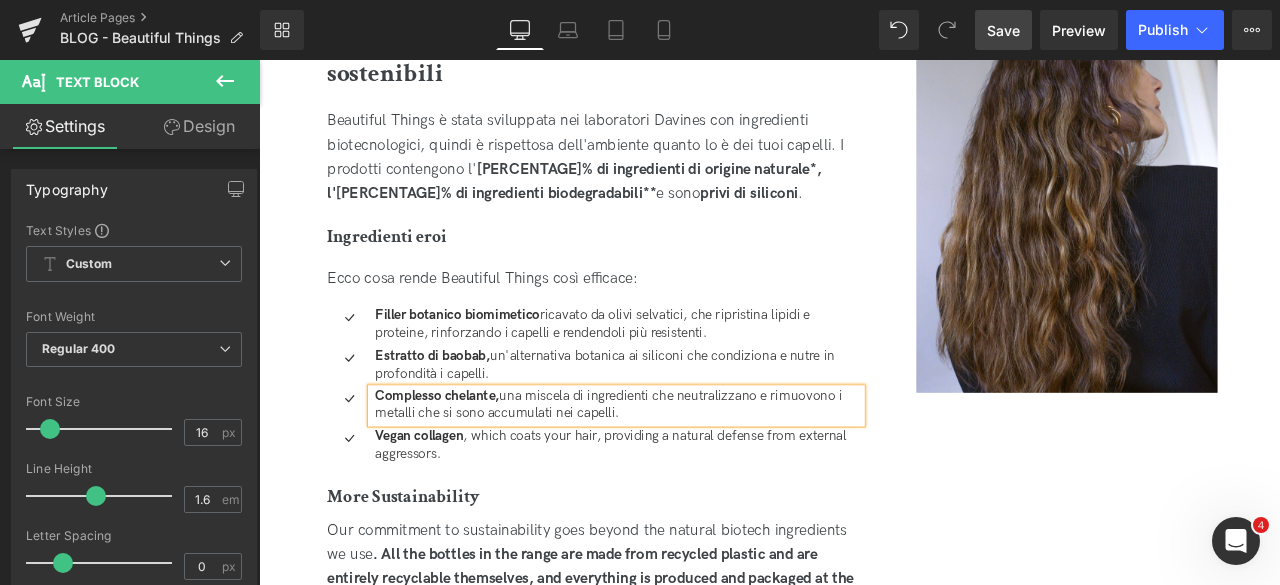drag, startPoint x: 1000, startPoint y: 27, endPoint x: 343, endPoint y: 302, distance: 712.2317 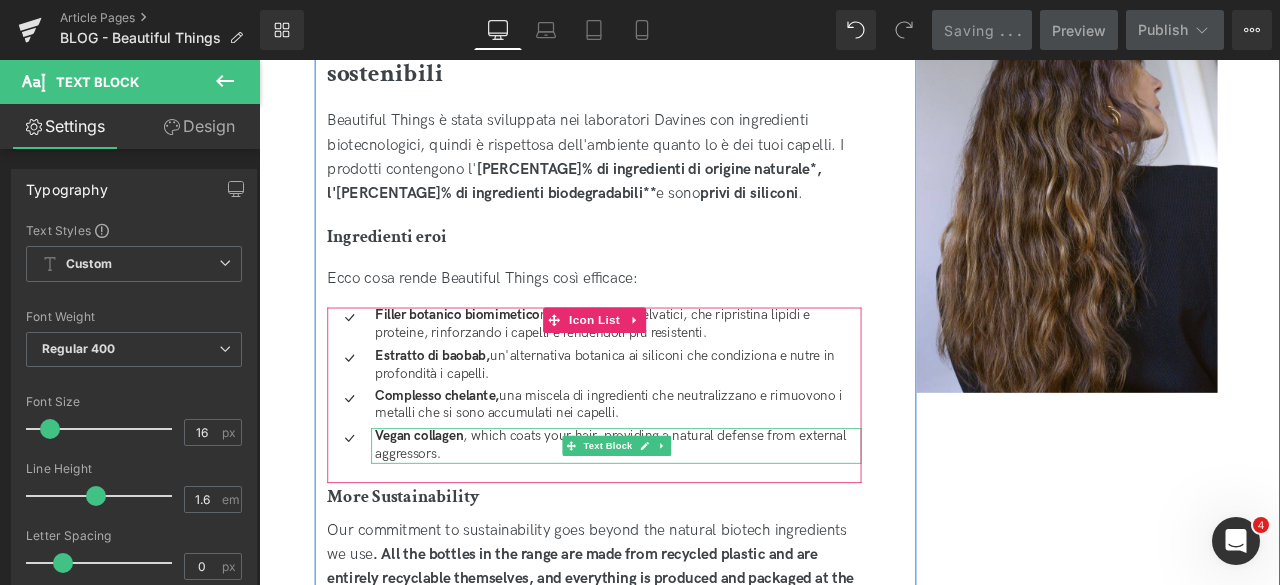 click on "Vegan collagen , which coats your hair, providing a natural defense from external aggressors." at bounding box center (685, 517) 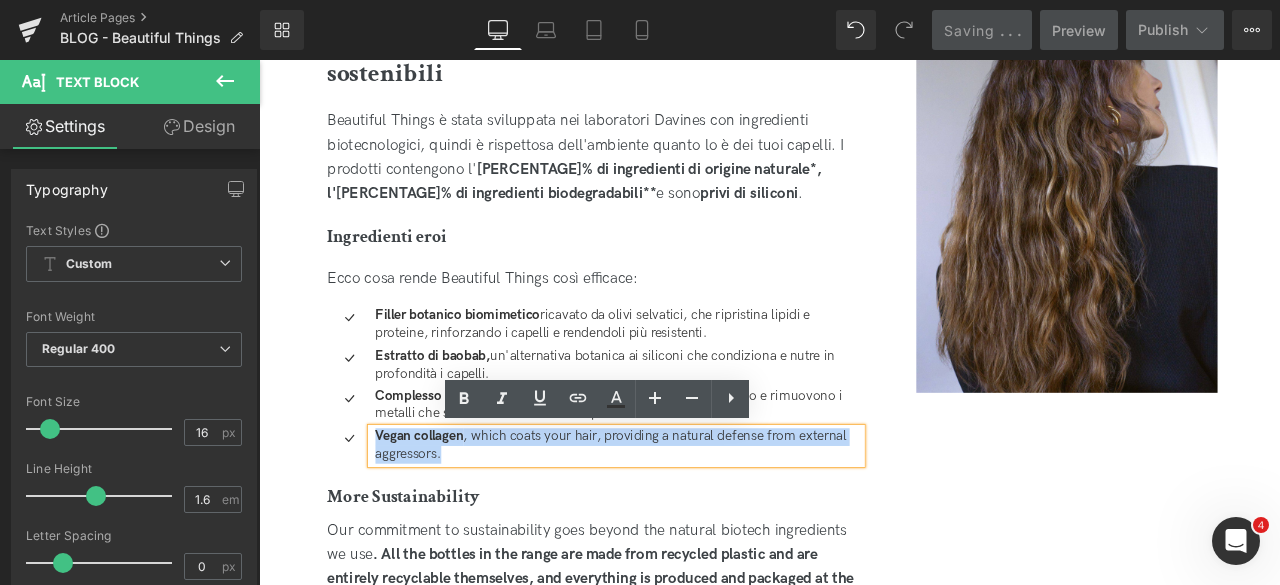 drag, startPoint x: 499, startPoint y: 521, endPoint x: 358, endPoint y: 487, distance: 145.04137 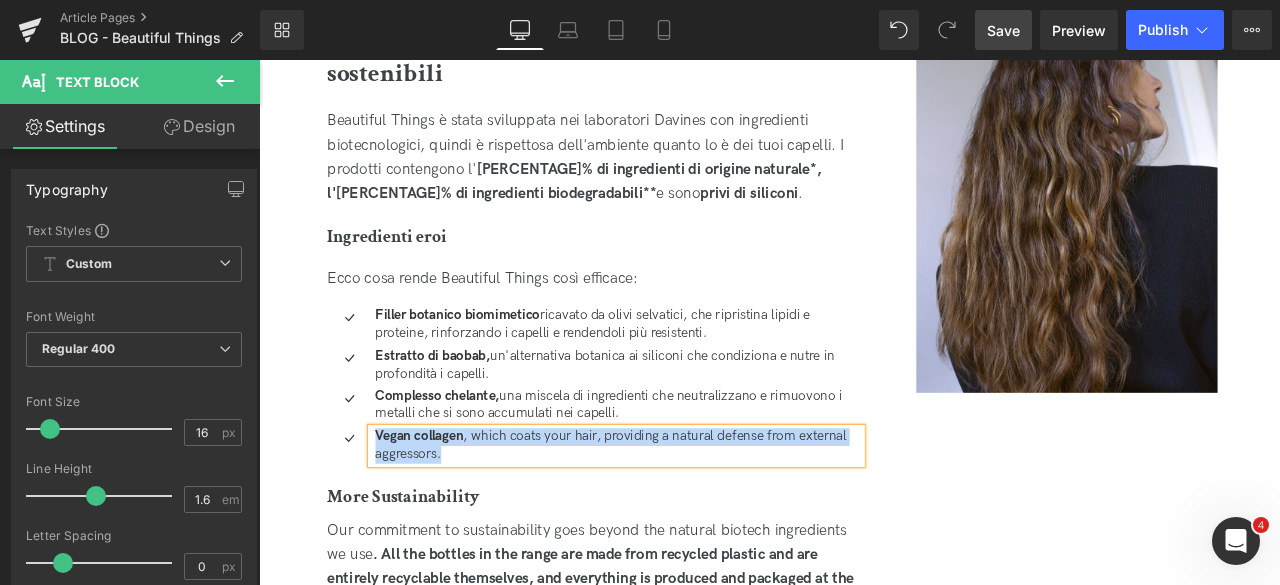 click on "Vegan collagen , which coats your hair, providing a natural defense from external aggressors." at bounding box center [685, 517] 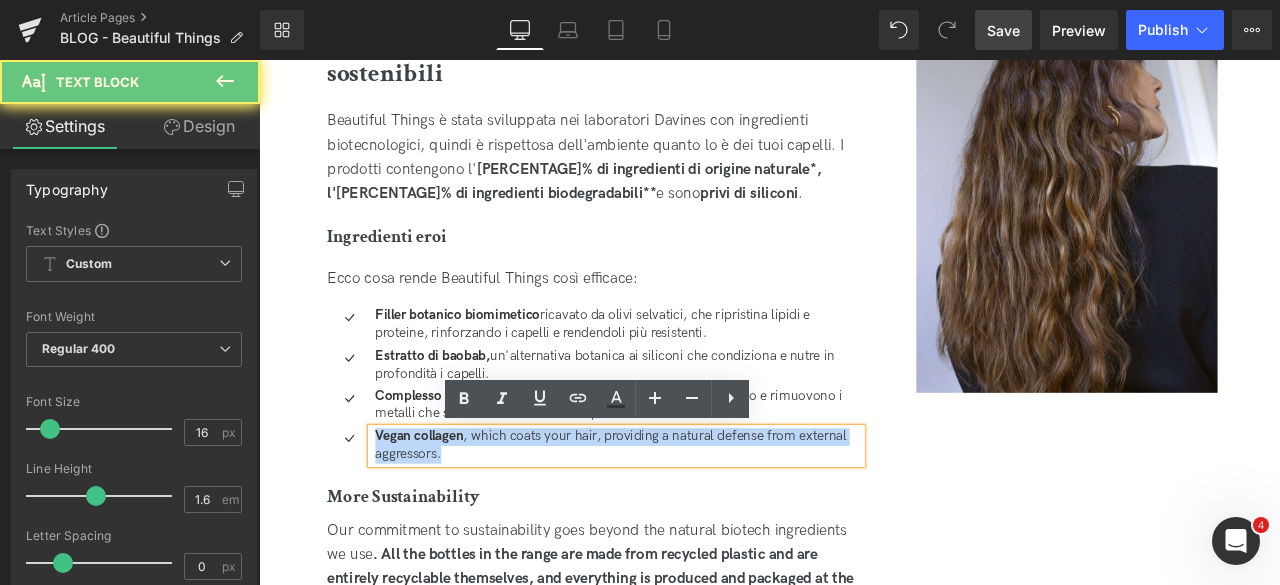 drag, startPoint x: 535, startPoint y: 532, endPoint x: 332, endPoint y: 493, distance: 206.71236 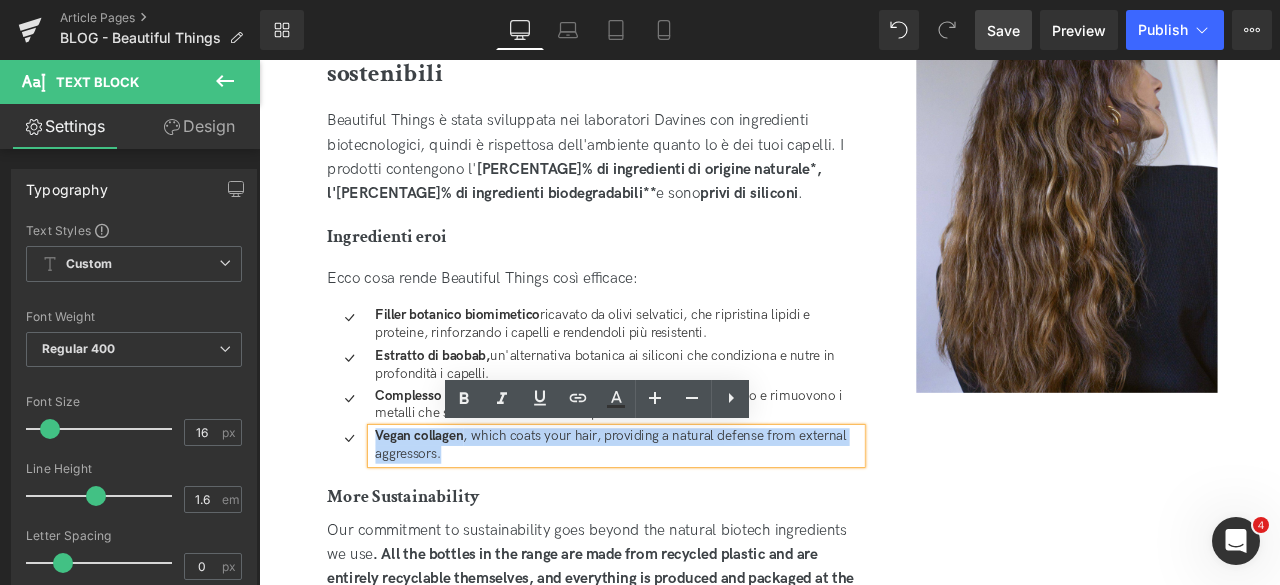paste 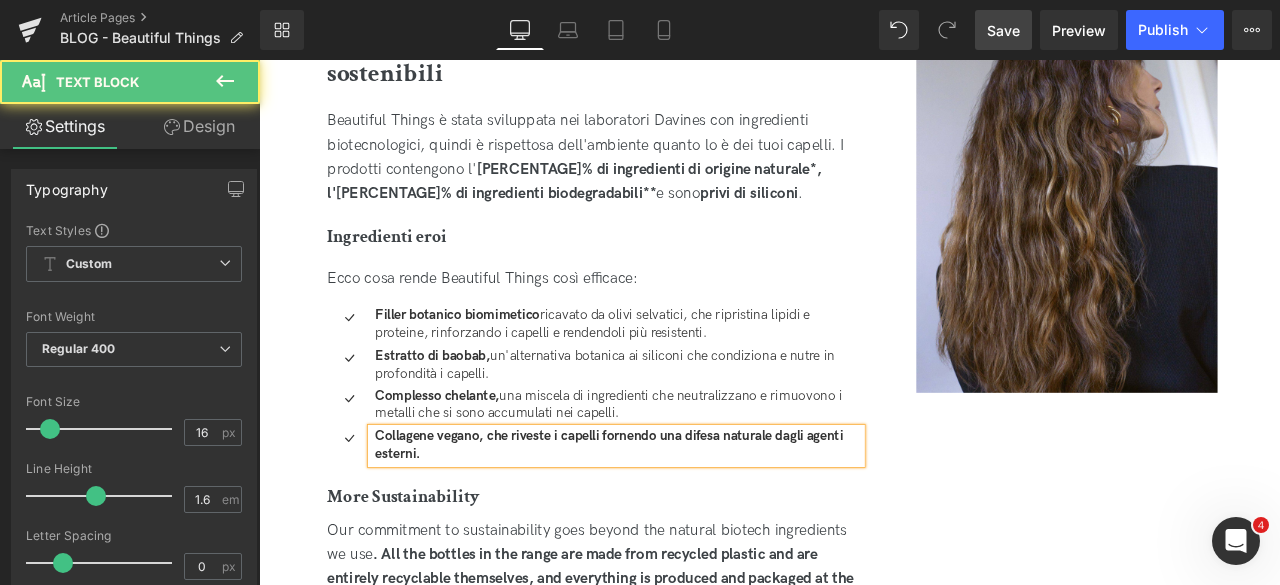 click on "Collagene vegano, che riveste i capelli fornendo una difesa naturale dagli agenti esterni." at bounding box center (674, 516) 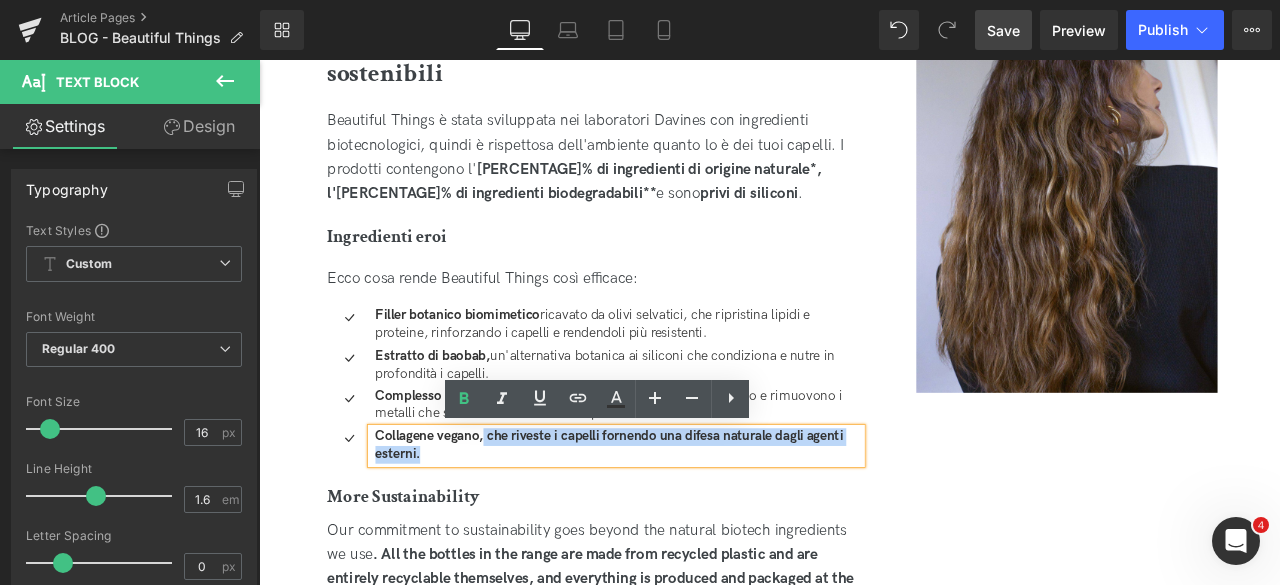 drag, startPoint x: 522, startPoint y: 498, endPoint x: 544, endPoint y: 543, distance: 50.08992 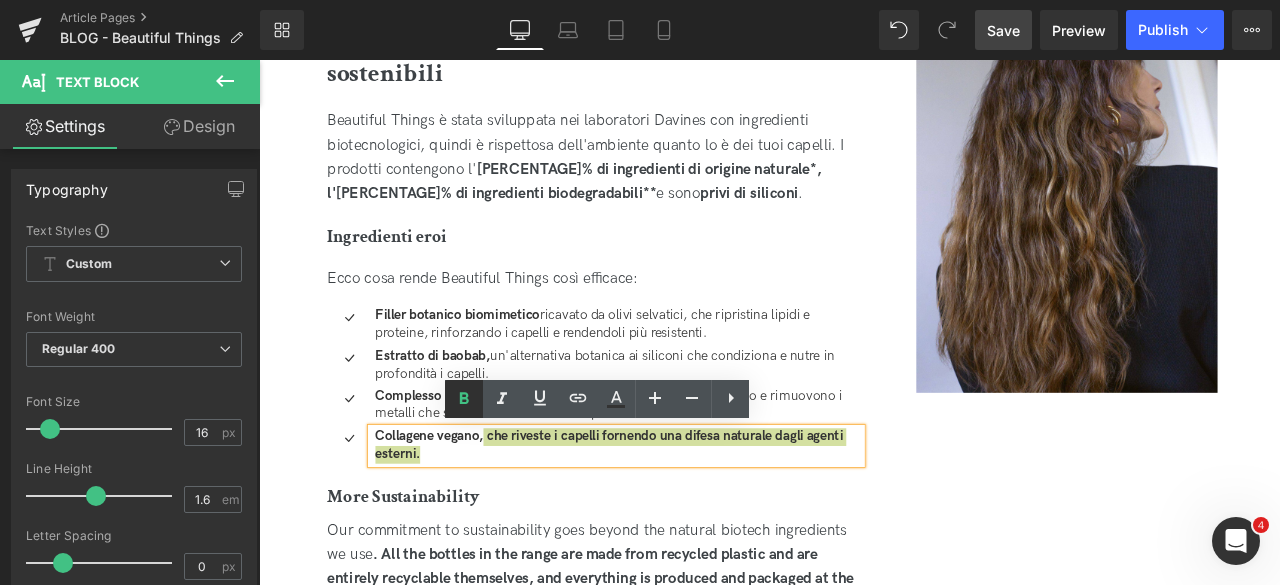 click 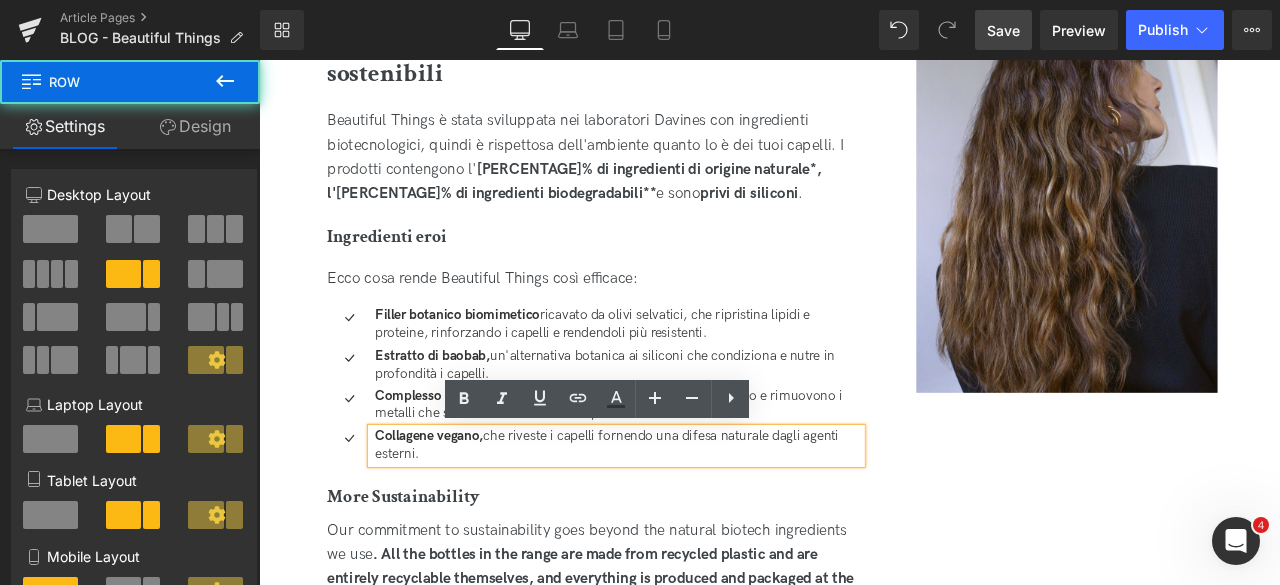 click on "Image         Ingredienti naturali, provenienti da fonti sostenibili Heading         Beautiful Things è stata sviluppata nei laboratori Davines con ingredienti biotecnologici, quindi è rispettosa dell'ambiente quanto lo è dei tuoi capelli. I prodotti contengono l' 88,8-96,5% di ingredienti di origine naturale*, l'89,7-98% di ingredienti biodegradabili**  e sono  privi di siliconi . Text Block         Ingredienti eroi Heading         Ecco cosa rende Beautiful Things così efficace: Text Block
Icon
Filler botanico biomimetico  ricavato da olivi selvatici, che ripristina lipidi e proteine, rinforzando i capelli e rendendoli più resistenti.
Text Block
Icon" at bounding box center (860, 427) 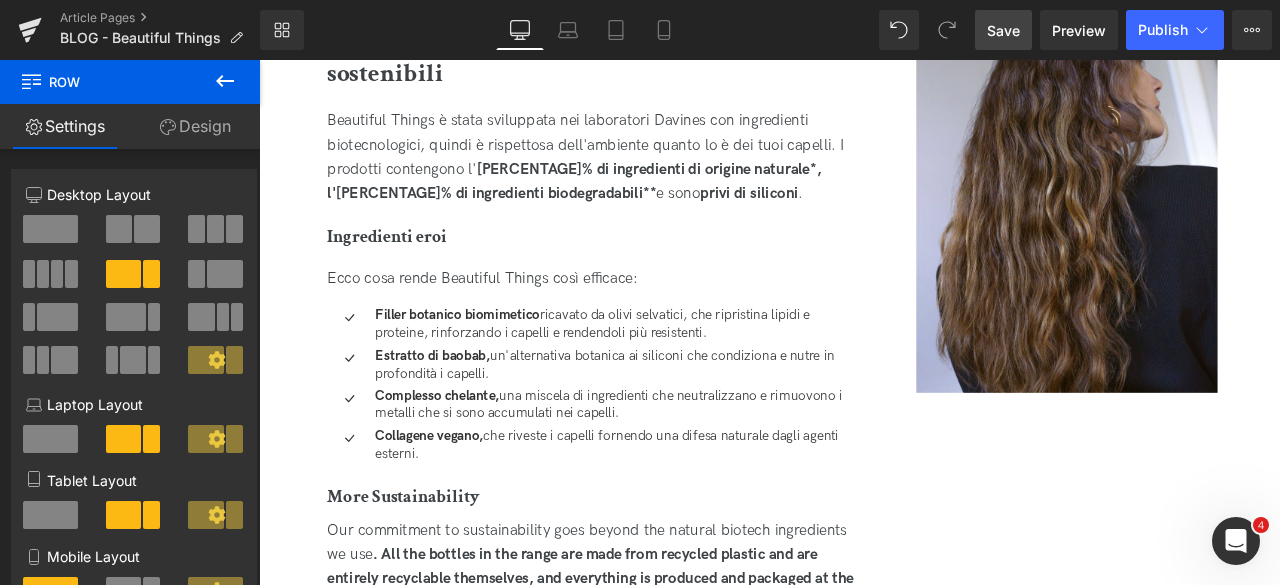 drag, startPoint x: 1026, startPoint y: 32, endPoint x: 856, endPoint y: 186, distance: 229.38177 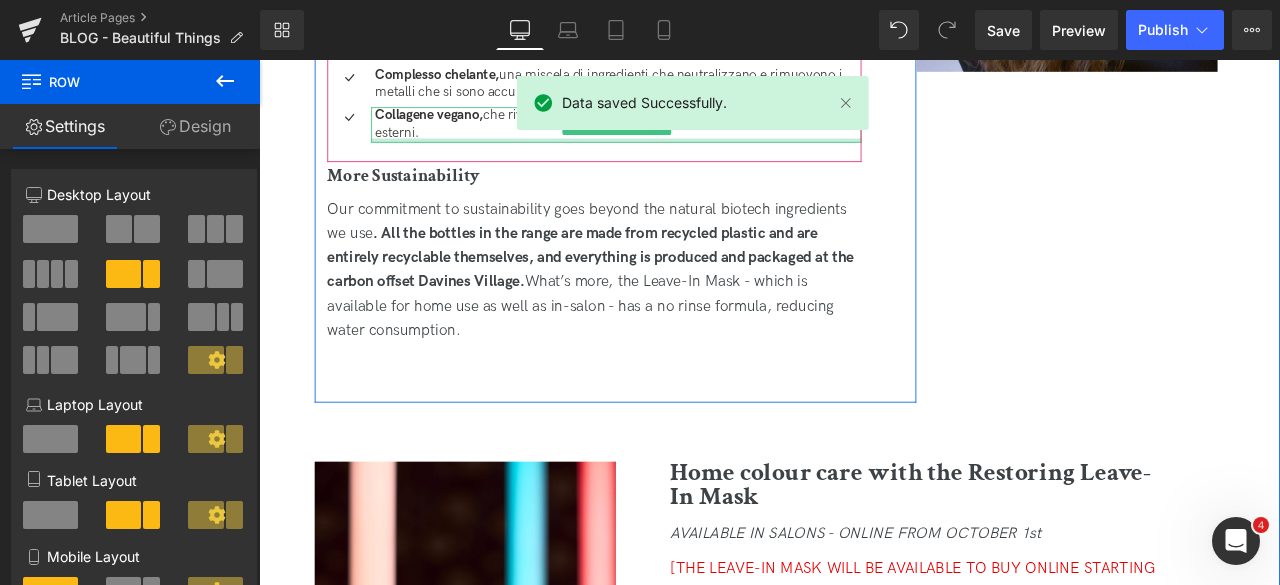 scroll, scrollTop: 2600, scrollLeft: 0, axis: vertical 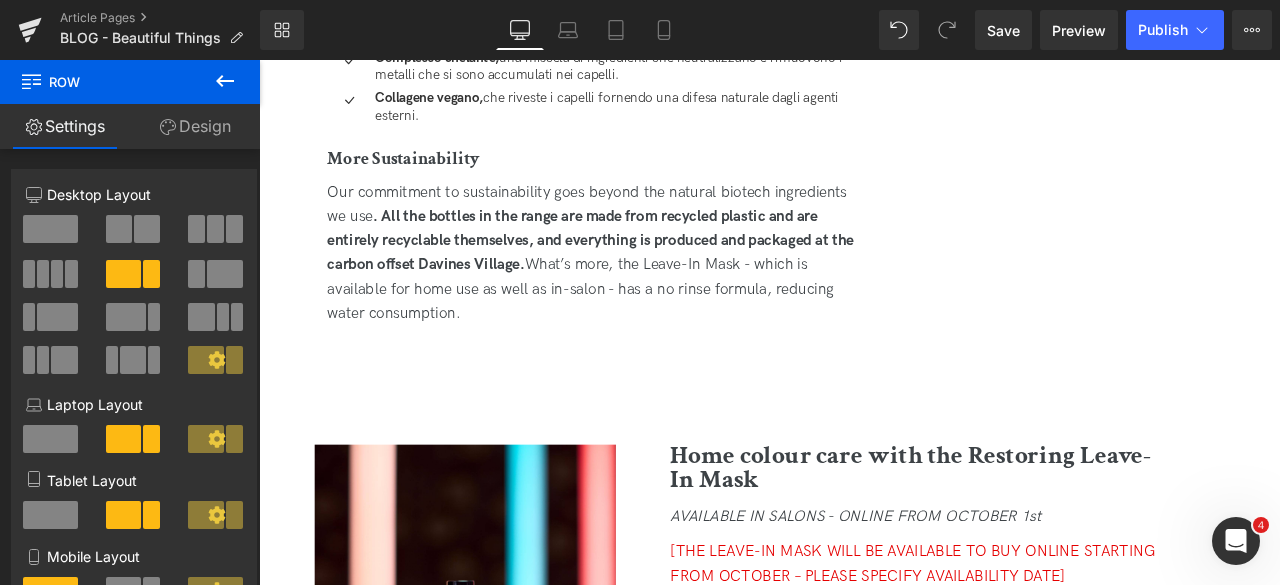 click on "Save Preview Publish Scheduled View Live Page View with current Template Save Template to Library Schedule Publish  Optimize  Publish Settings Shortcuts  Your page can’t be published   You've reached the maximum number of published pages on your plan  (284/999999).  You need to upgrade your plan or unpublish all your pages to get 1 publish slot.   Unpublish pages   Upgrade plan" at bounding box center (1123, 30) 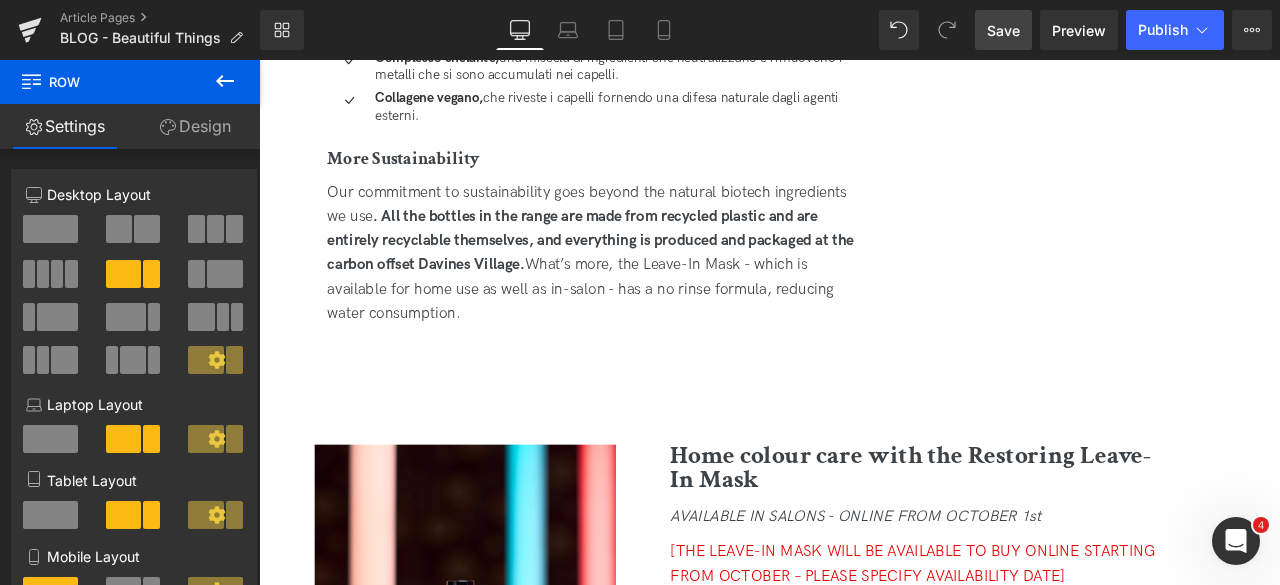 drag, startPoint x: 1010, startPoint y: 29, endPoint x: 1098, endPoint y: 1, distance: 92.34717 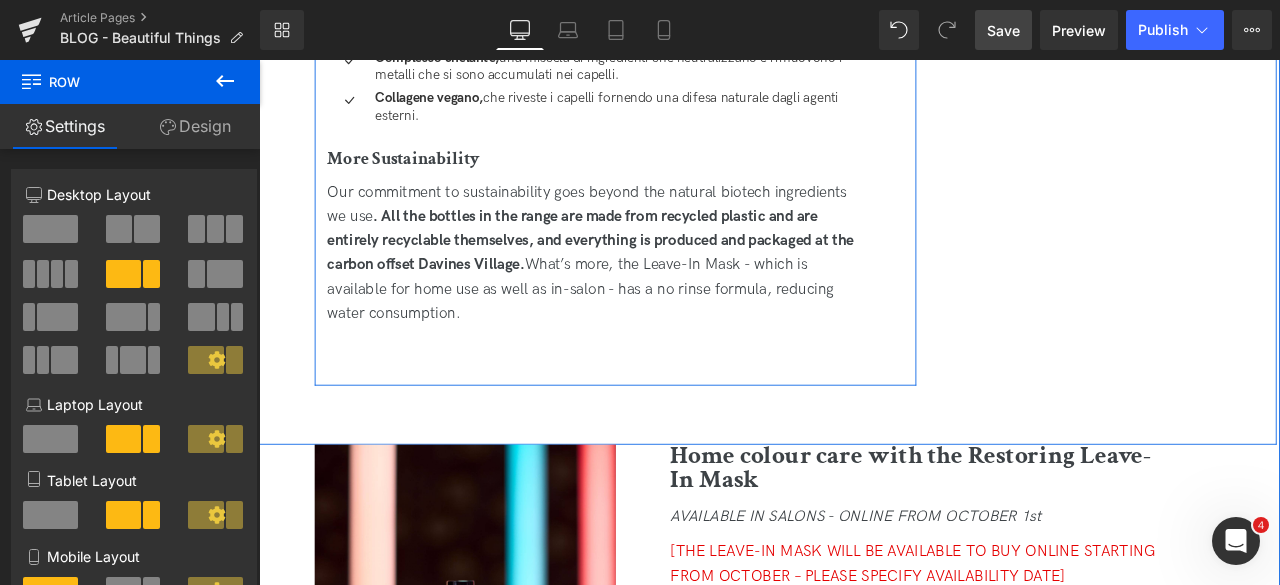 click on "Our commitment to sustainability goes beyond the natural biotech ingredients we use . All the bottles in the range are made from recycled plastic and are entirely recyclable themselves, and everything is produced and packaged at the carbon offset Davines Village.  What’s more, the Leave-In Mask - which is available for home use as well as in-salon - has a no rinse formula, reducing water consumption." at bounding box center [656, 289] 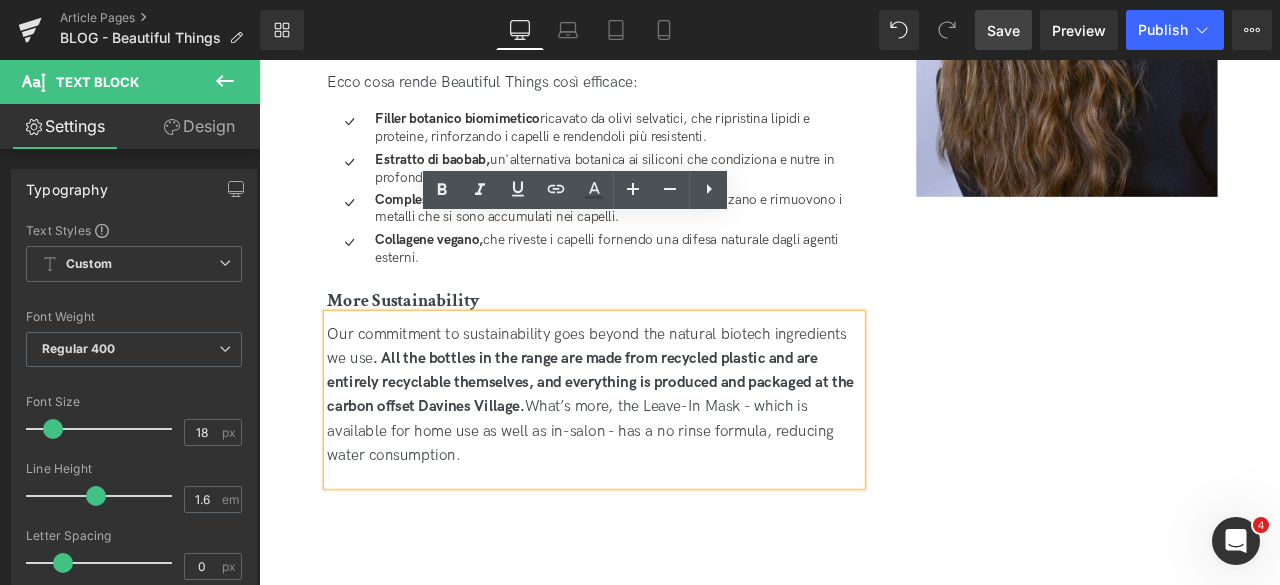 scroll, scrollTop: 2400, scrollLeft: 0, axis: vertical 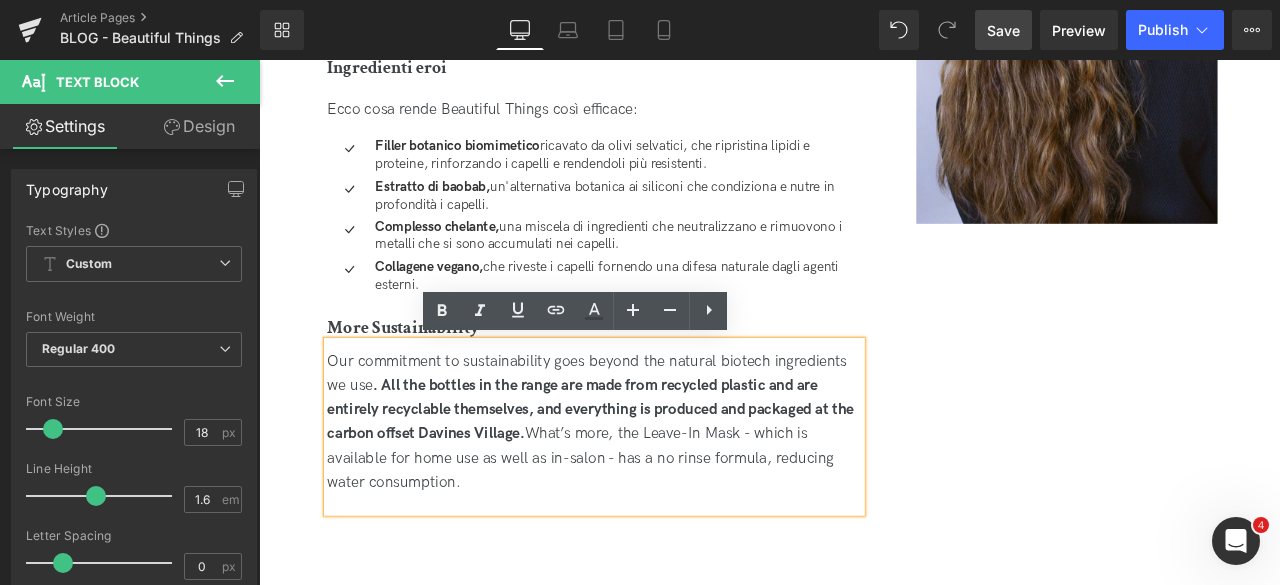 click on "More Sustainability" at bounding box center (430, 376) 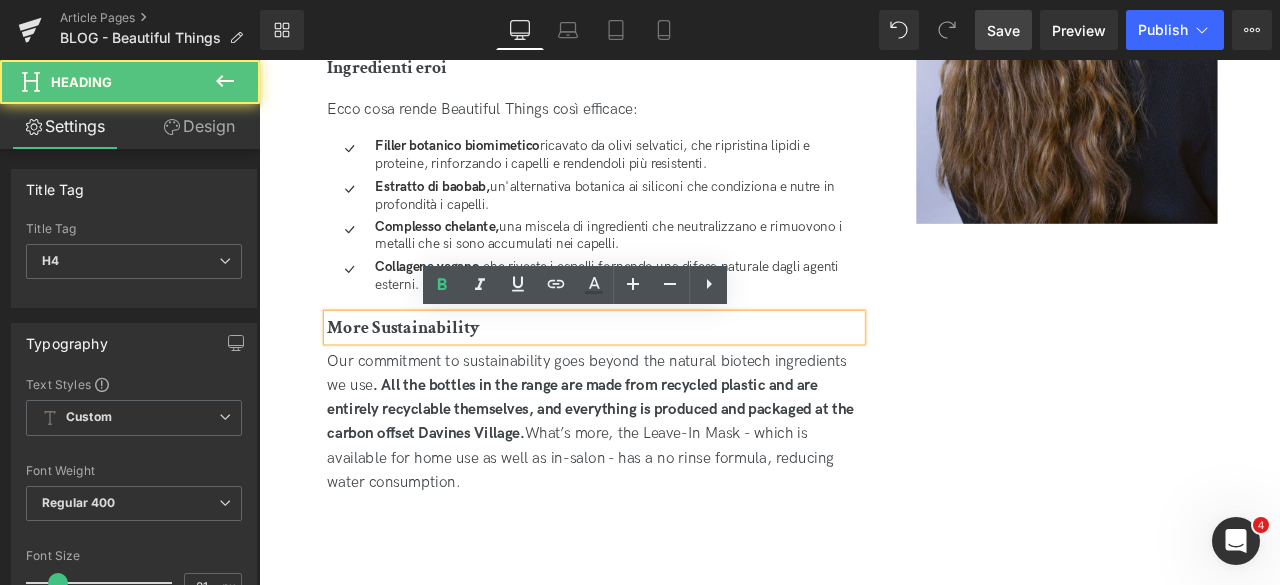 click on "More Sustainability" at bounding box center (430, 376) 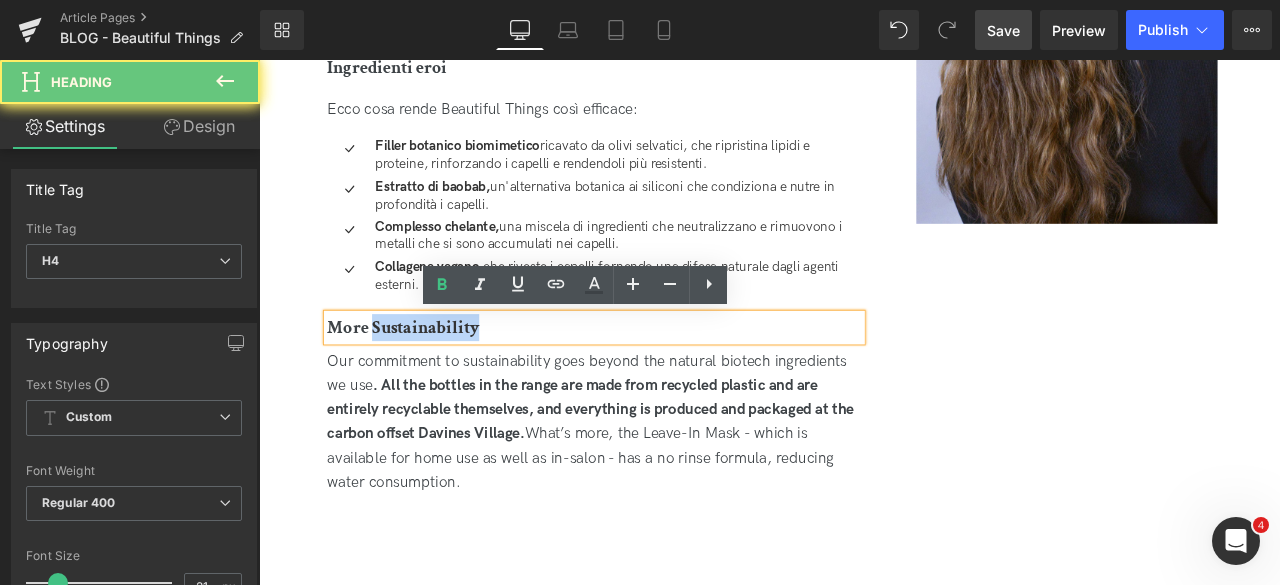 click on "More Sustainability" at bounding box center [430, 376] 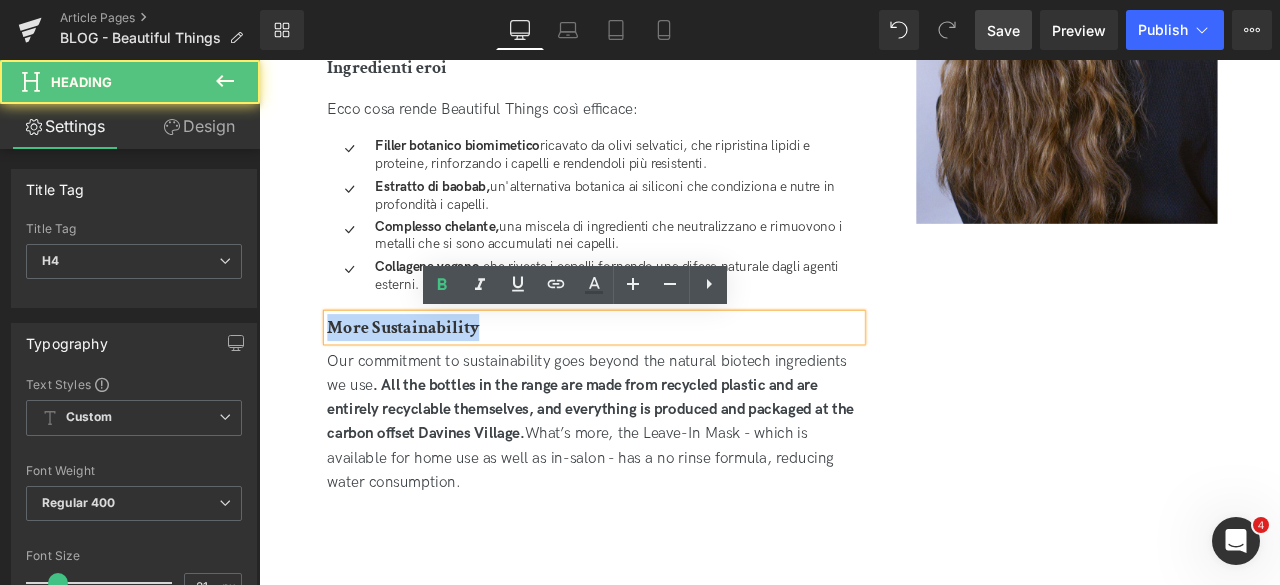 click on "More Sustainability" at bounding box center [430, 376] 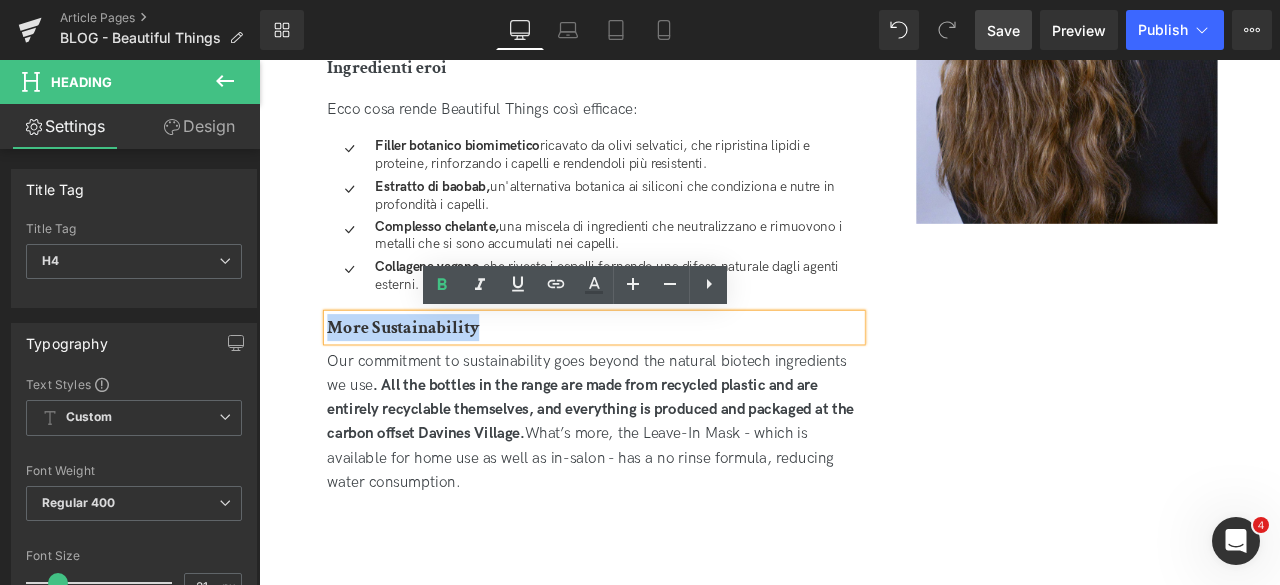 copy on "More Sustainability" 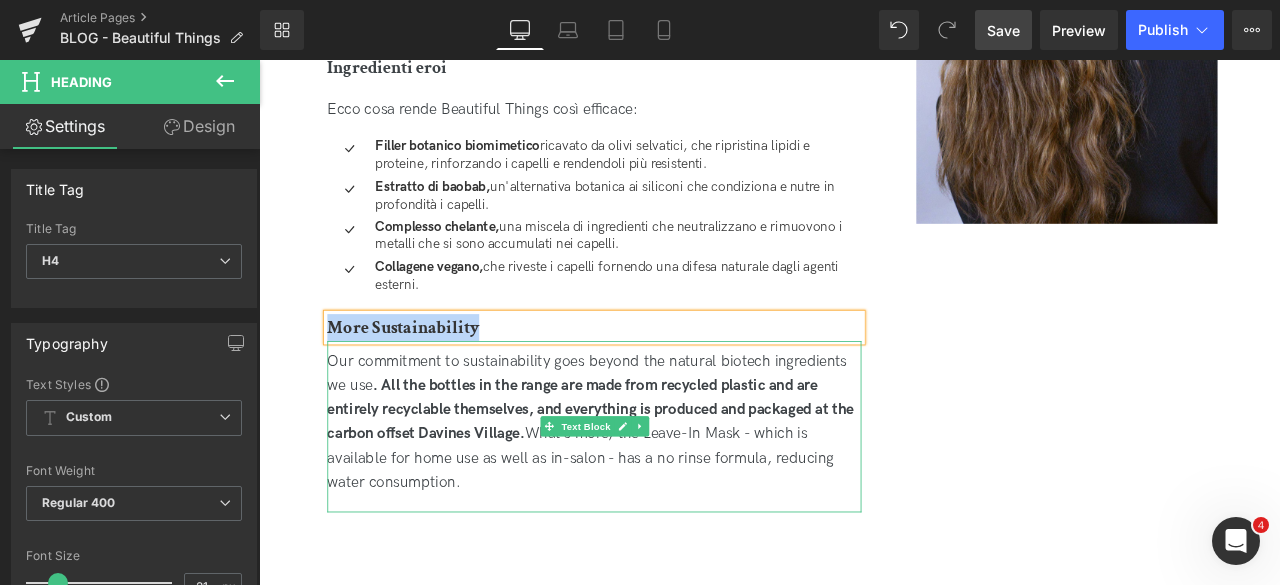 click on "More Sustainability" at bounding box center (656, 377) 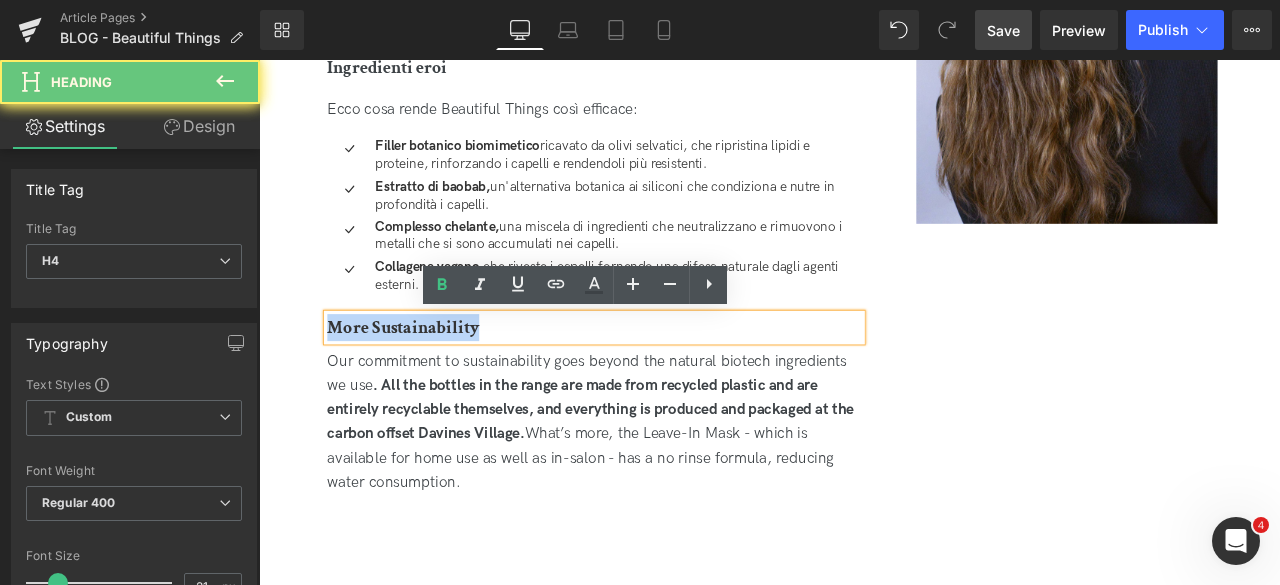 drag, startPoint x: 550, startPoint y: 379, endPoint x: 204, endPoint y: 366, distance: 346.24414 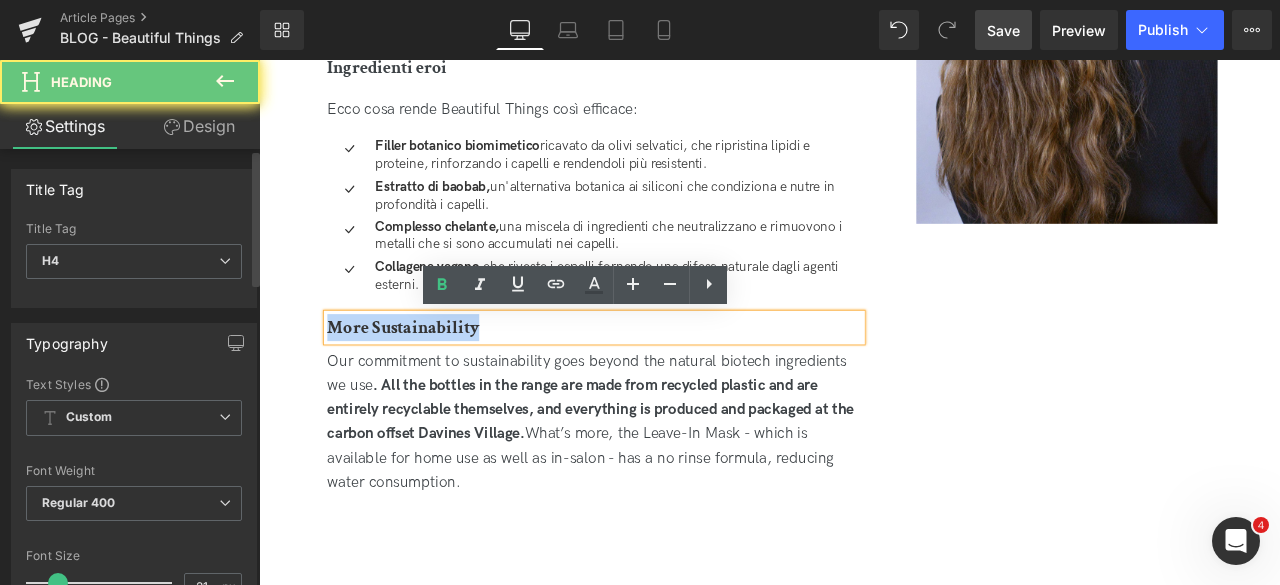 paste 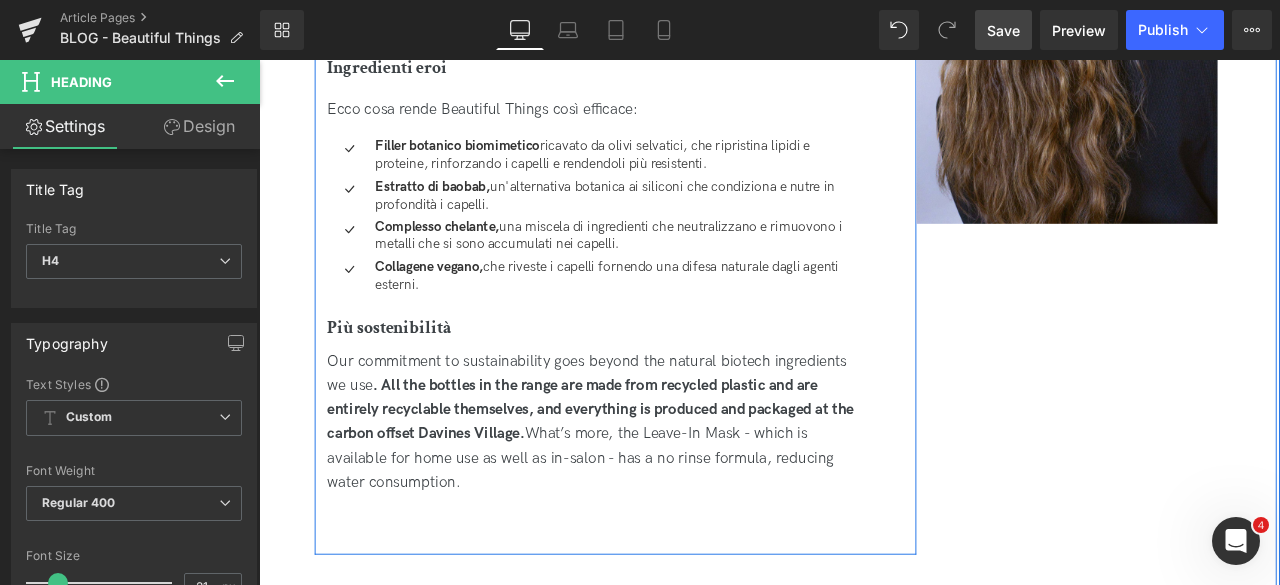 click on "Our commitment to sustainability goes beyond the natural biotech ingredients we use . All the bottles in the range are made from recycled plastic and are entirely recyclable themselves, and everything is produced and packaged at the carbon offset Davines Village.  What’s more, the Leave-In Mask - which is available for home use as well as in-salon - has a no rinse formula, reducing water consumption." at bounding box center (656, 489) 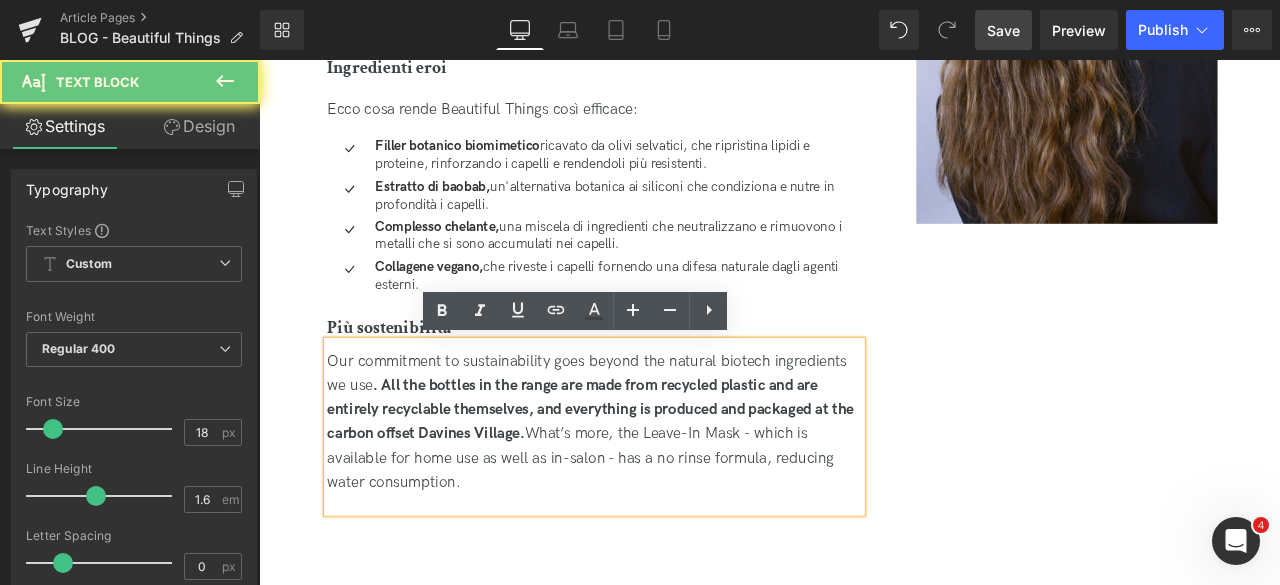 drag, startPoint x: 514, startPoint y: 557, endPoint x: 285, endPoint y: 294, distance: 348.72626 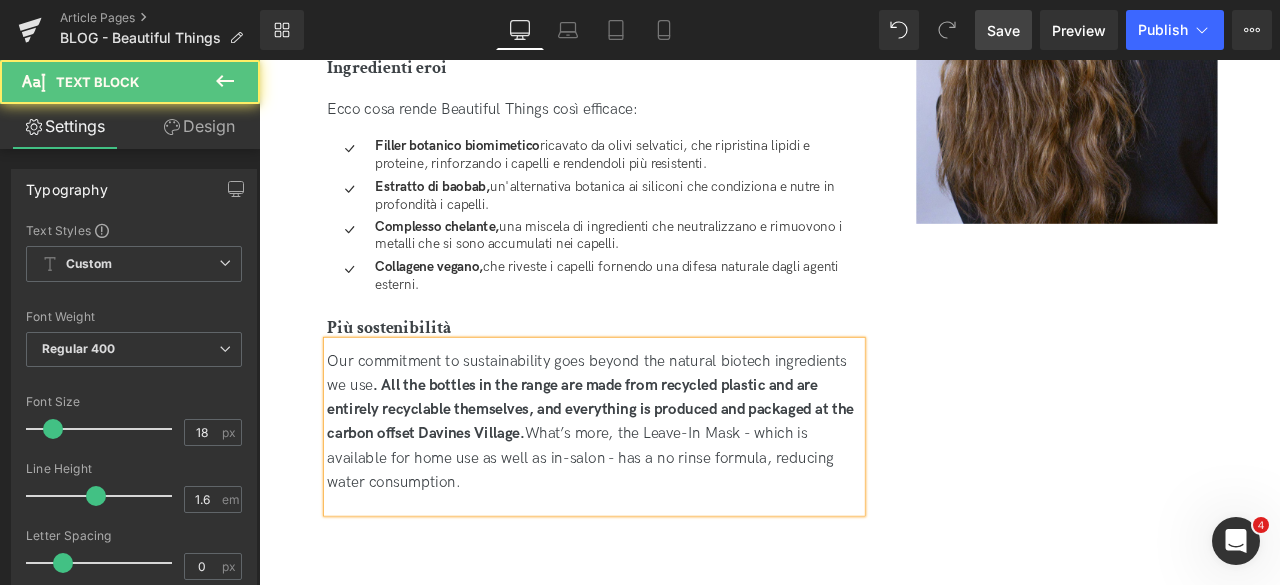 click on "Our commitment to sustainability goes beyond the natural biotech ingredients we use . All the bottles in the range are made from recycled plastic and are entirely recyclable themselves, and everything is produced and packaged at the carbon offset Davines Village.  What’s more, the Leave-In Mask - which is available for home use as well as in-salon - has a no rinse formula, reducing water consumption." at bounding box center (656, 489) 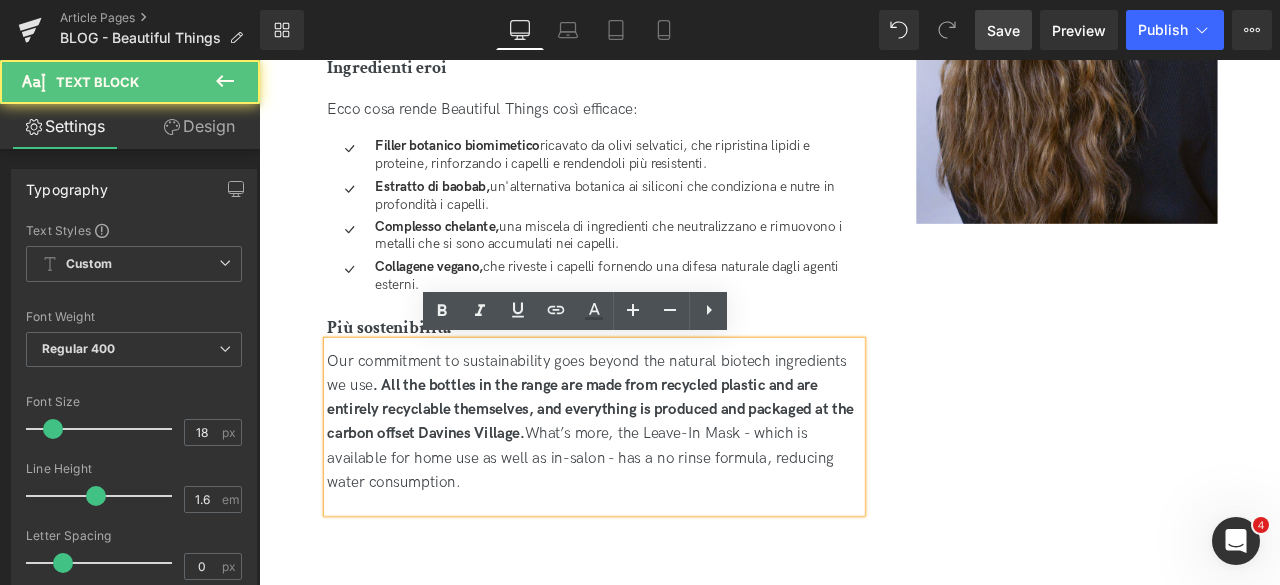 type 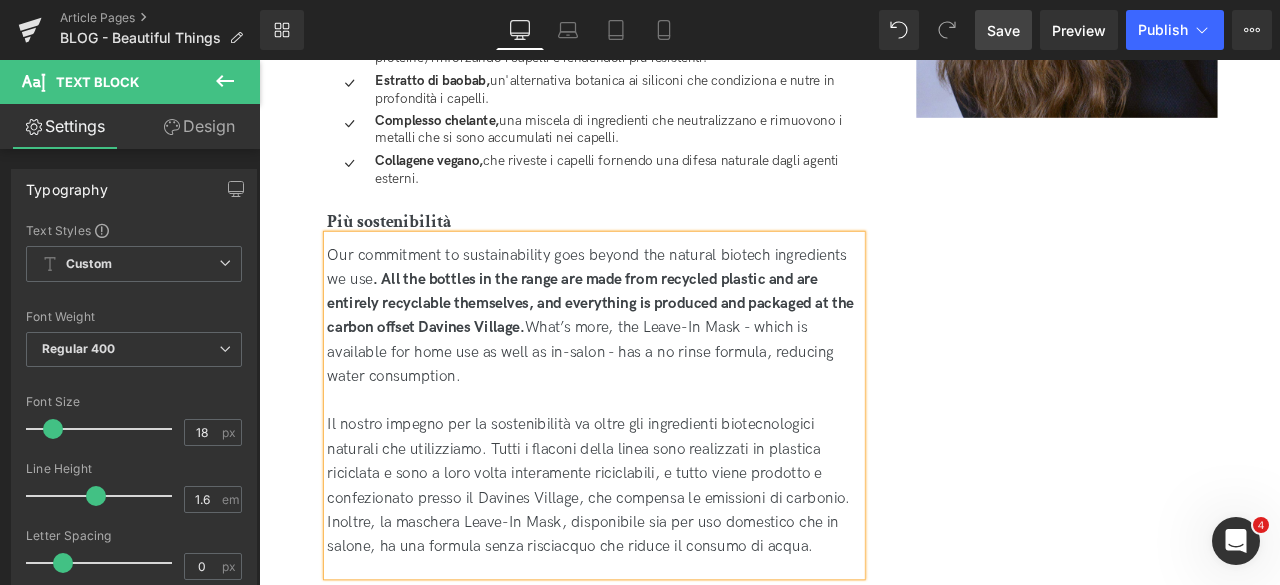 scroll, scrollTop: 2600, scrollLeft: 0, axis: vertical 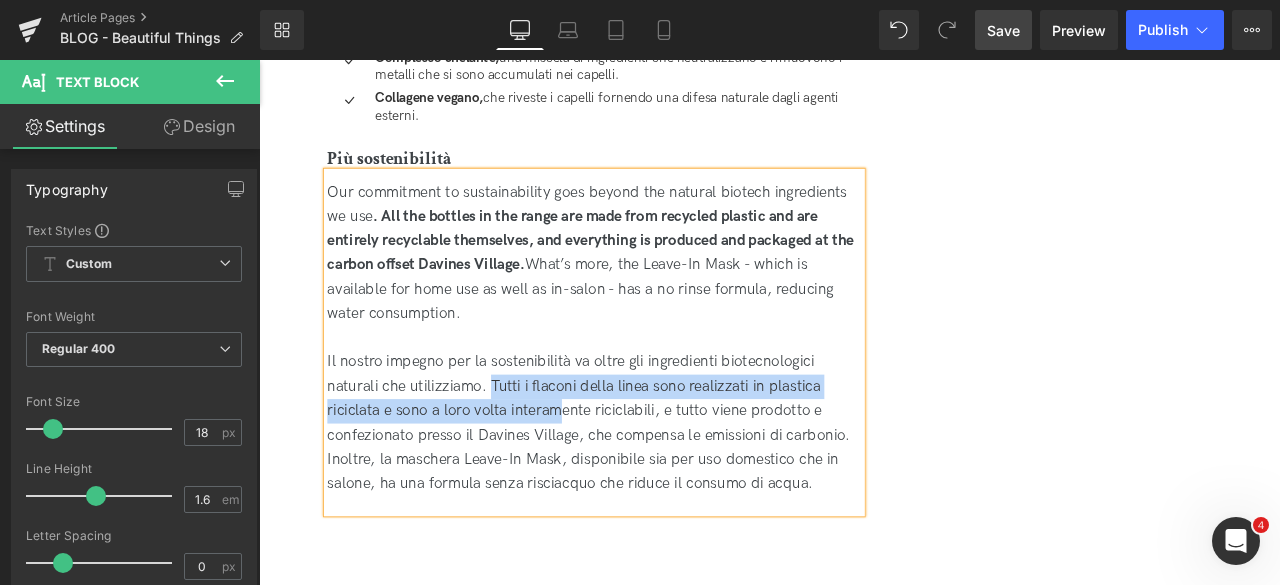 drag, startPoint x: 531, startPoint y: 441, endPoint x: 614, endPoint y: 480, distance: 91.706055 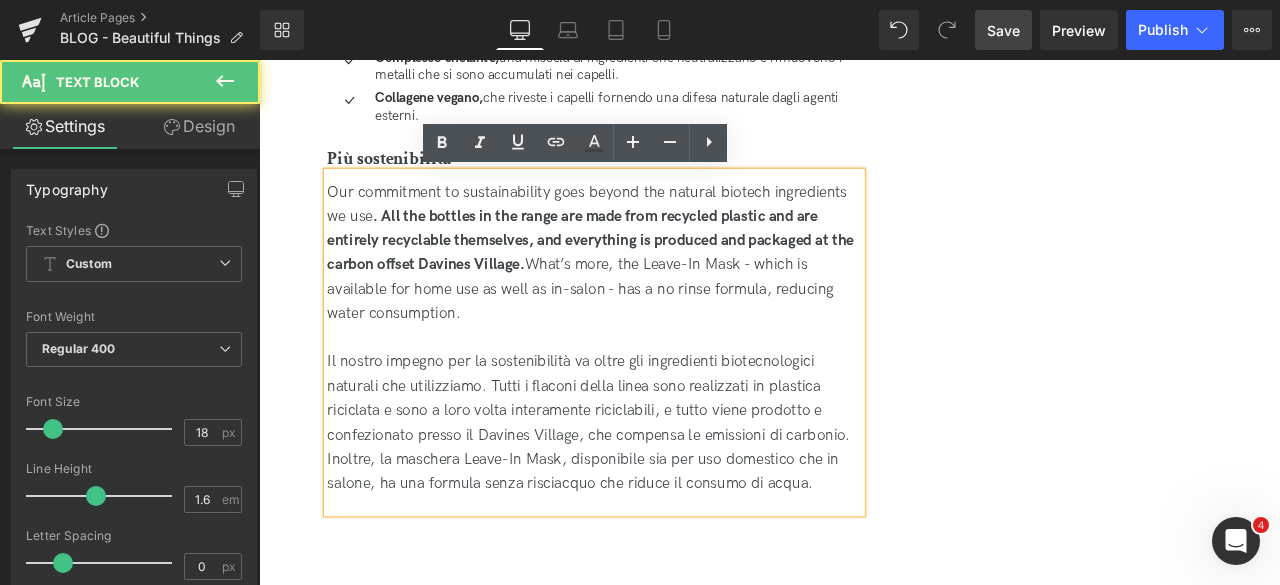 click on "Il nostro impegno per la sostenibilità va oltre gli ingredienti biotecnologici naturali che utilizziamo. Tutti i flaconi della linea sono realizzati in plastica riciclata e sono a loro volta interamente riciclabili, e tutto viene prodotto e confezionato presso il Davines Village, che compensa le emissioni di carbonio. Inoltre, la maschera Leave-In Mask, disponibile sia per uso domestico che in salone, ha una formula senza risciacquo che riduce il consumo di acqua." at bounding box center [656, 490] 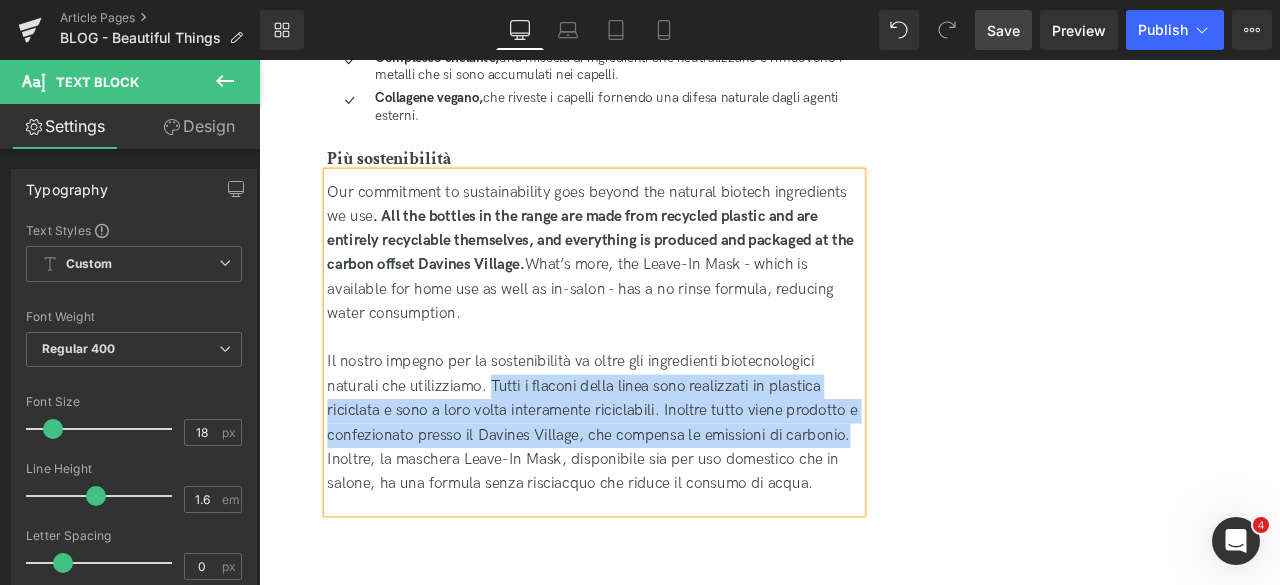 drag, startPoint x: 968, startPoint y: 499, endPoint x: 531, endPoint y: 434, distance: 441.80765 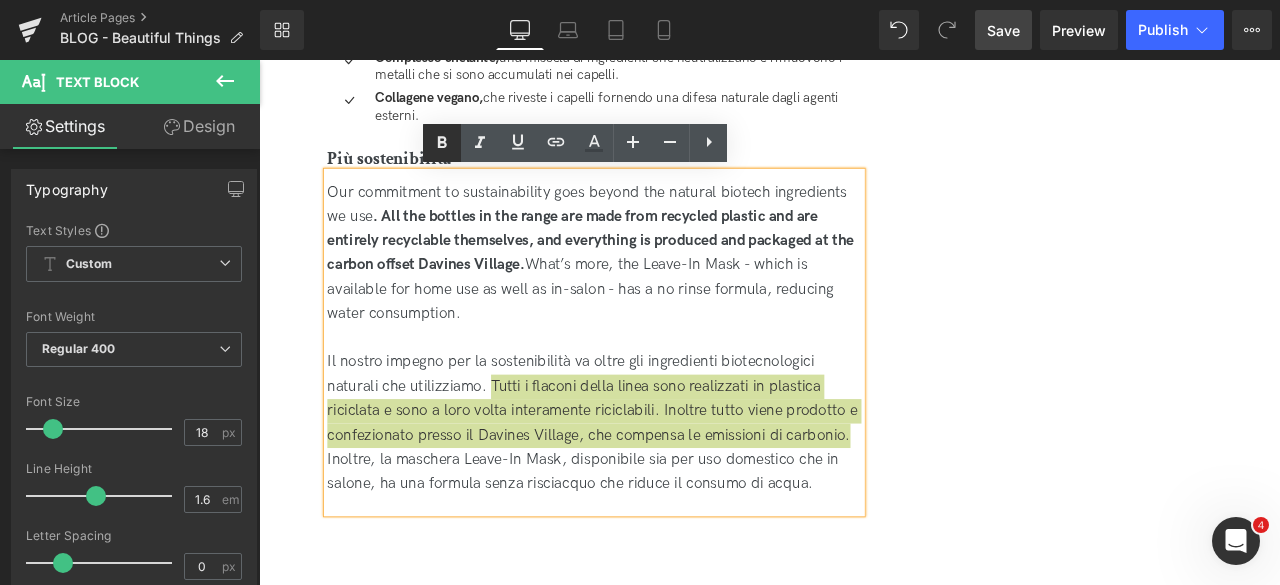 click at bounding box center (442, 143) 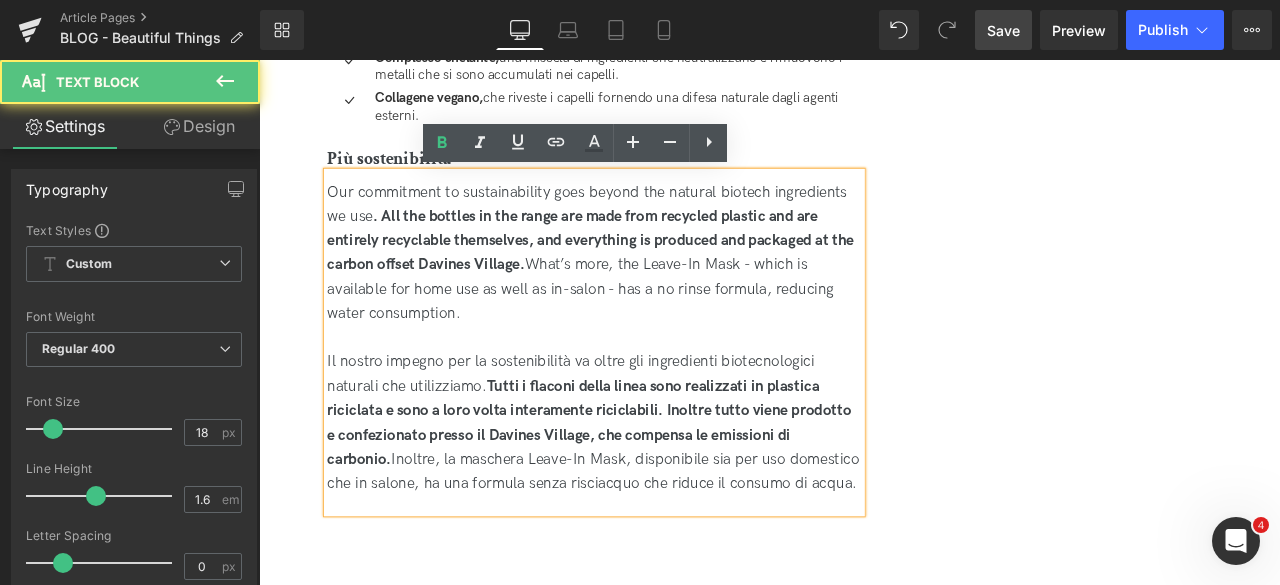 drag, startPoint x: 501, startPoint y: 362, endPoint x: 303, endPoint y: 226, distance: 240.20824 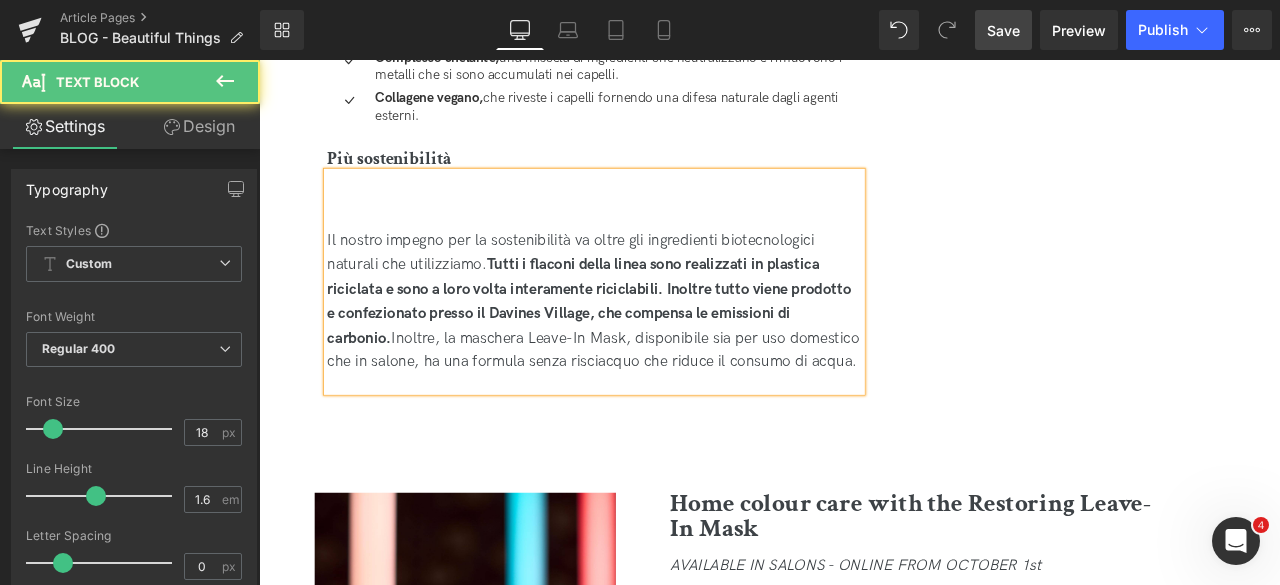 click on "Il nostro impegno per la sostenibilità va oltre gli ingredienti biotecnologici naturali che utilizziamo.  Tutti i flaconi della linea sono realizzati in plastica riciclata e sono a loro volta interamente riciclabili. Inoltre tutto viene prodotto e confezionato presso il Davines Village, che compensa le emissioni di carbonio.  Inoltre, la maschera Leave-In Mask, disponibile sia per uso domestico che in salone, ha una formula senza risciacquo che riduce il consumo di acqua." at bounding box center (656, 323) 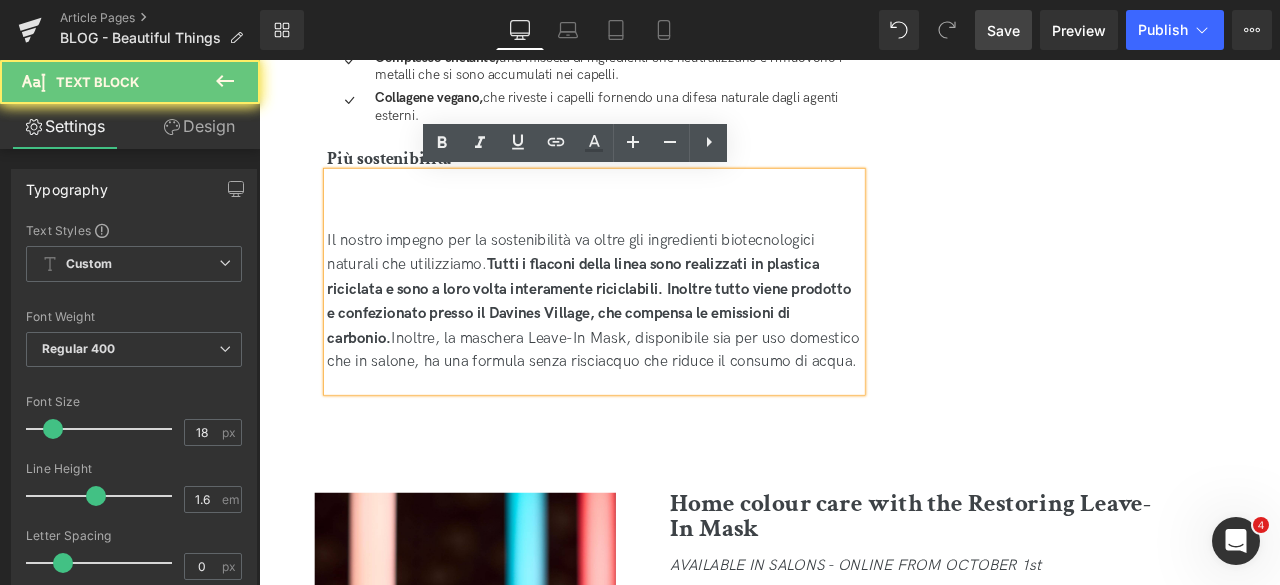 click on "Il nostro impegno per la sostenibilità va oltre gli ingredienti biotecnologici naturali che utilizziamo.  Tutti i flaconi della linea sono realizzati in plastica riciclata e sono a loro volta interamente riciclabili. Inoltre tutto viene prodotto e confezionato presso il Davines Village, che compensa le emissioni di carbonio.  Inoltre, la maschera Leave-In Mask, disponibile sia per uso domestico che in salone, ha una formula senza risciacquo che riduce il consumo di acqua." at bounding box center [656, 346] 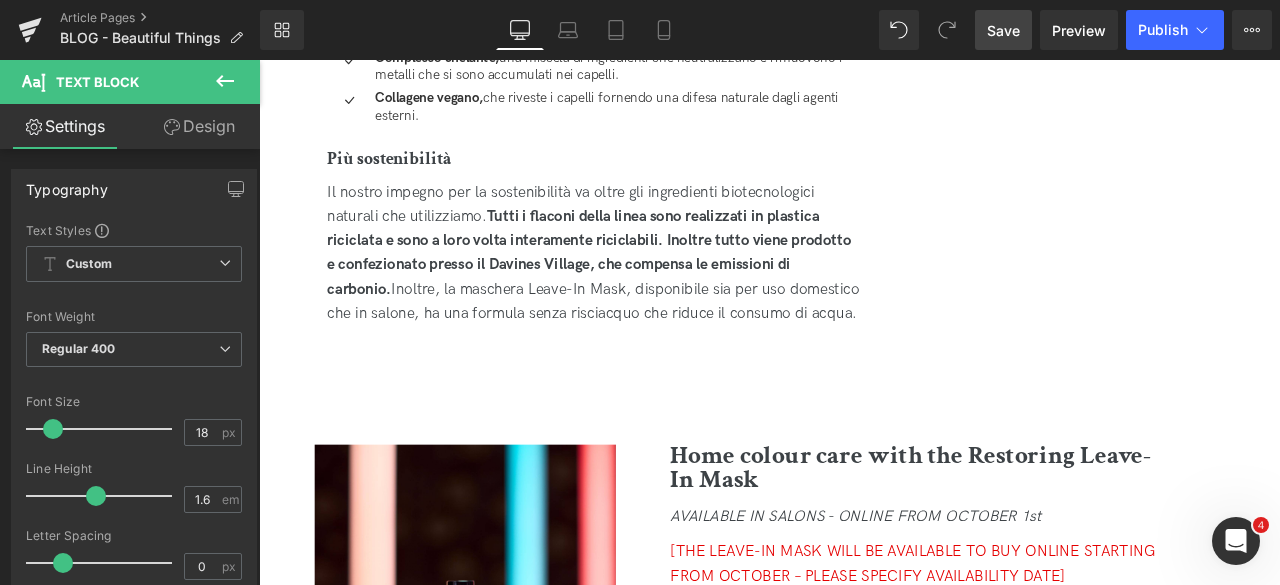 click on "Save" at bounding box center (1003, 30) 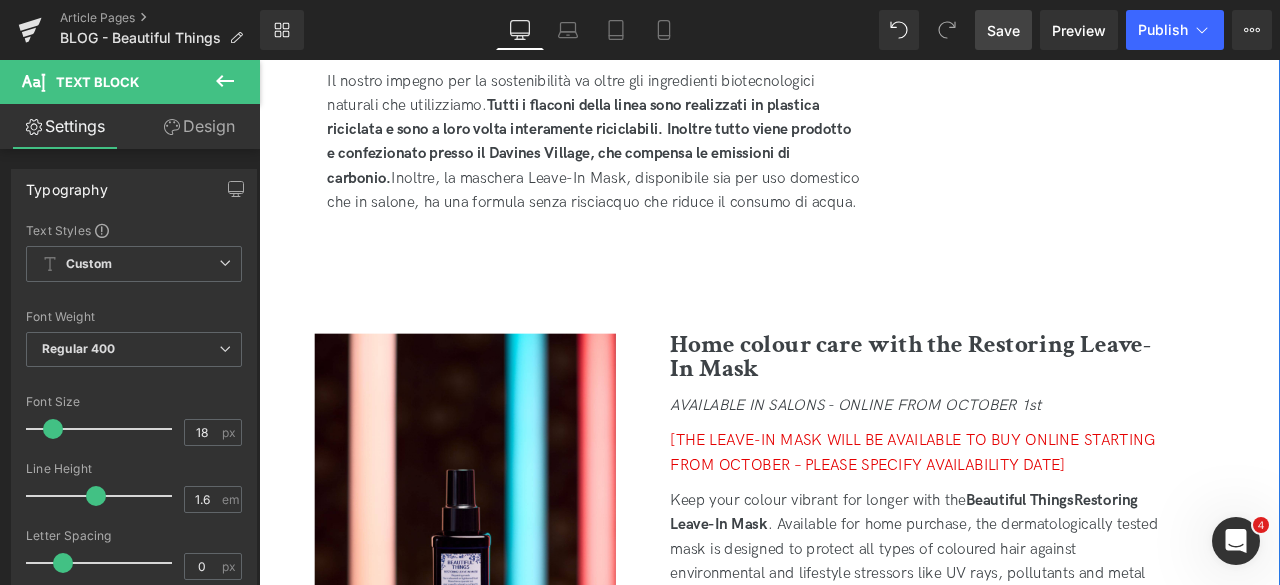 scroll, scrollTop: 2800, scrollLeft: 0, axis: vertical 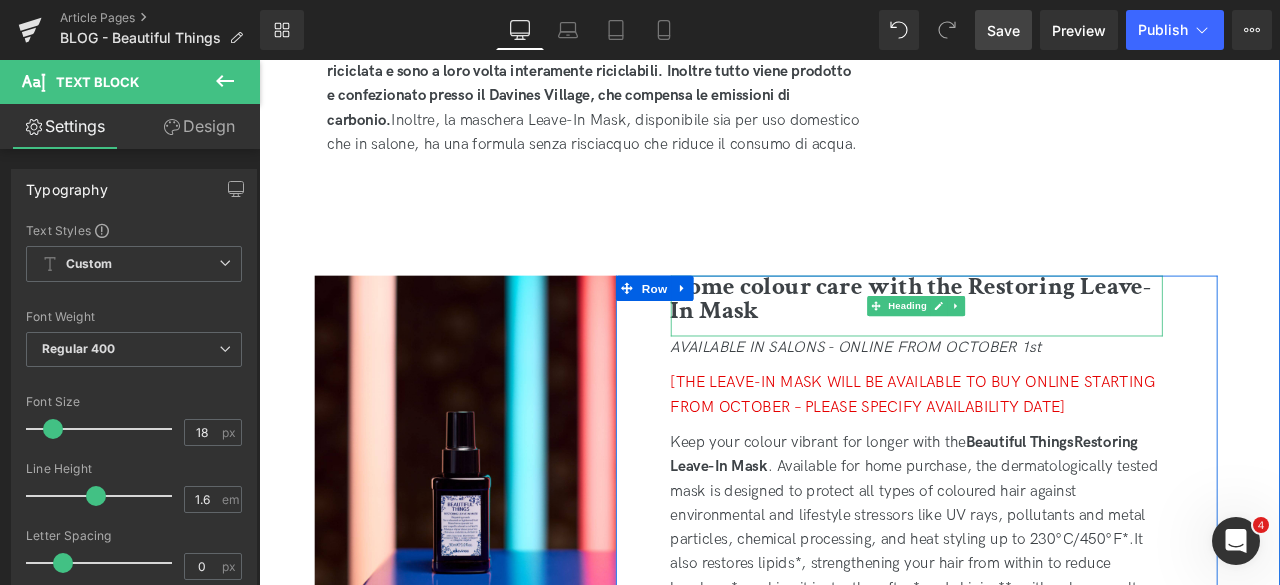 click on "Home colour care with the Restoring Leave-In Mask" at bounding box center [1032, 344] 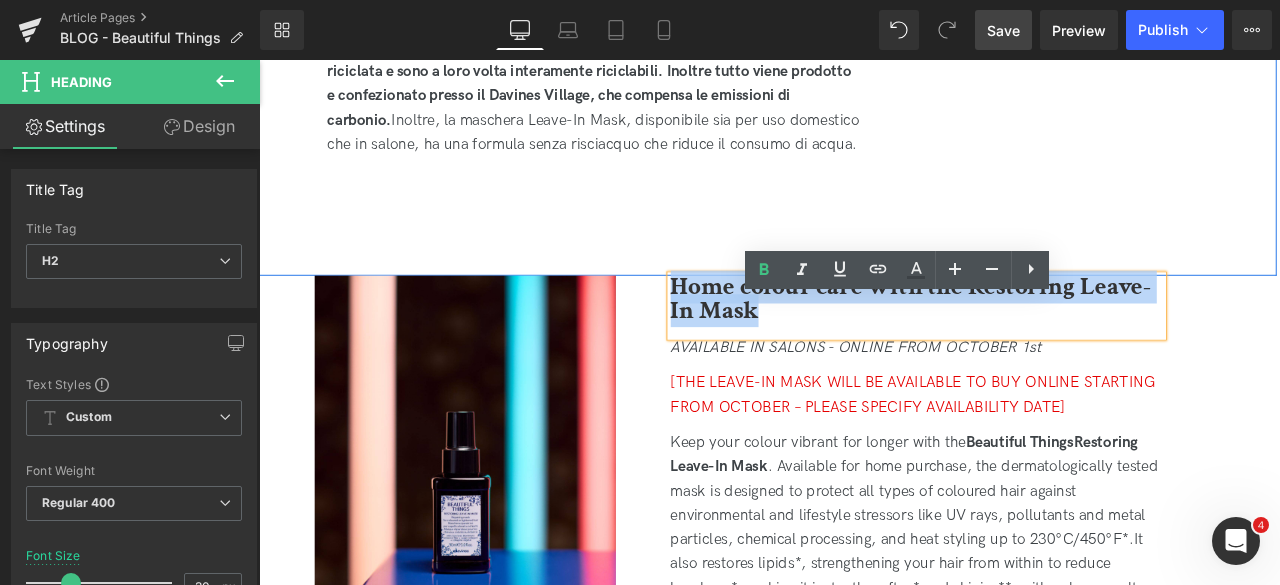 drag, startPoint x: 858, startPoint y: 385, endPoint x: 726, endPoint y: 320, distance: 147.13599 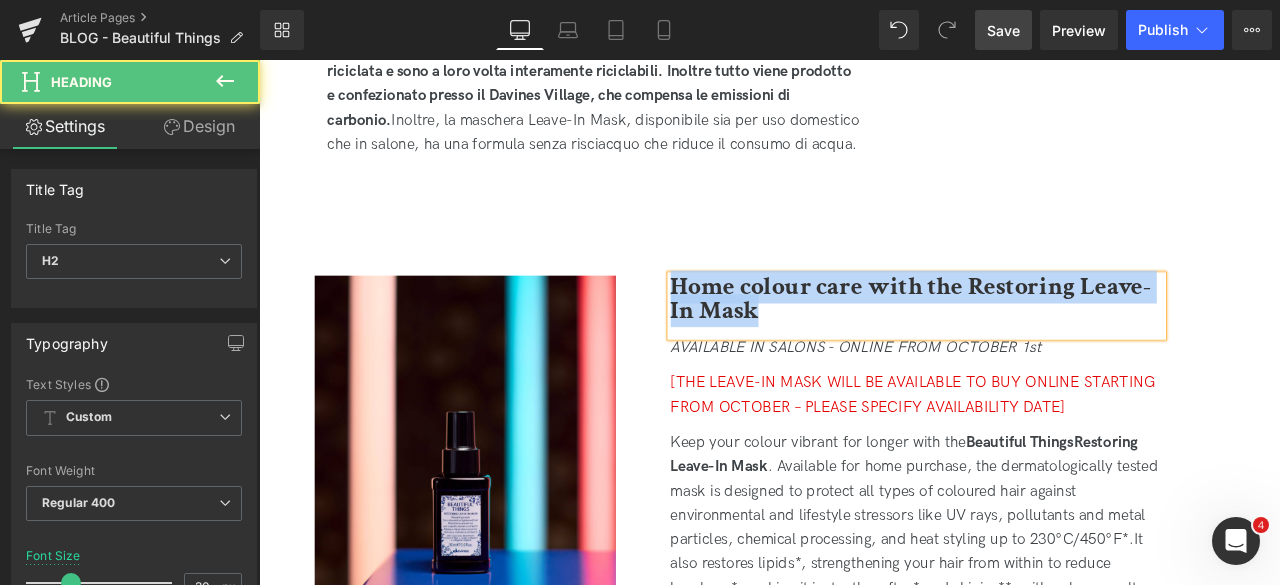 click on "Home colour care with the Restoring Leave-In Mask" at bounding box center [1038, 352] 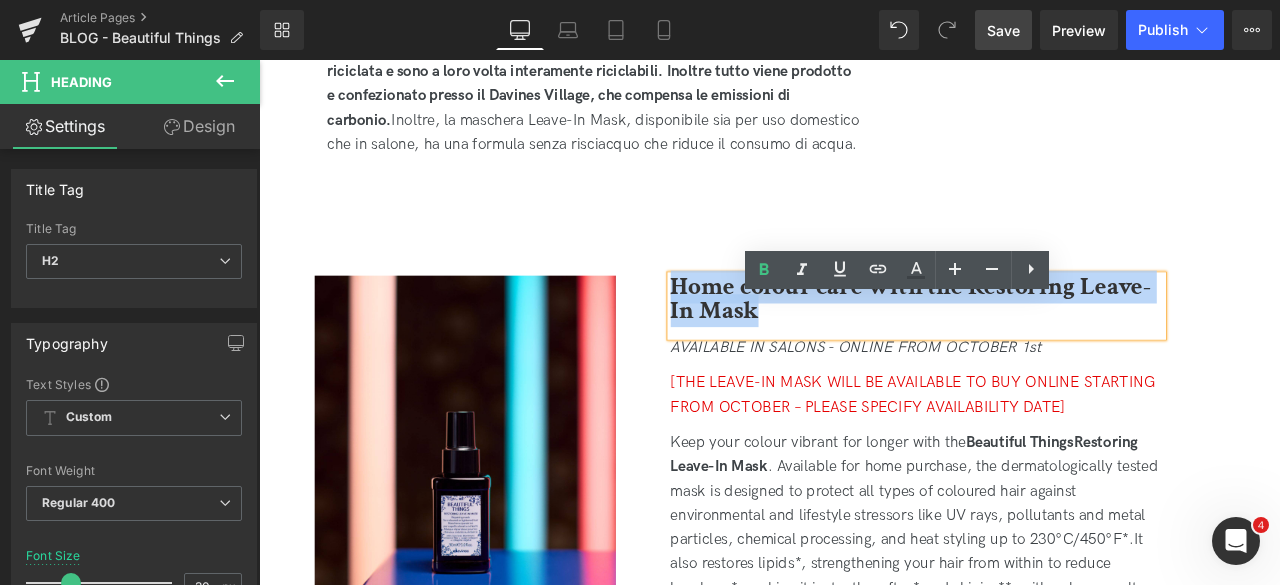 drag, startPoint x: 866, startPoint y: 382, endPoint x: 722, endPoint y: 349, distance: 147.73286 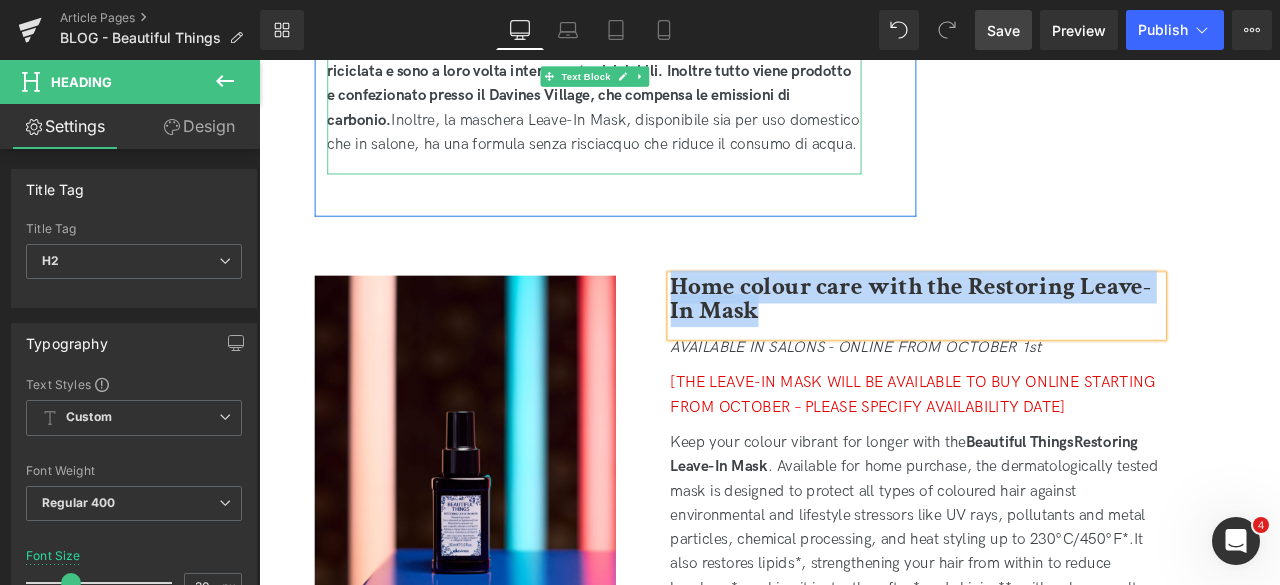 drag, startPoint x: 894, startPoint y: 199, endPoint x: 889, endPoint y: 212, distance: 13.928389 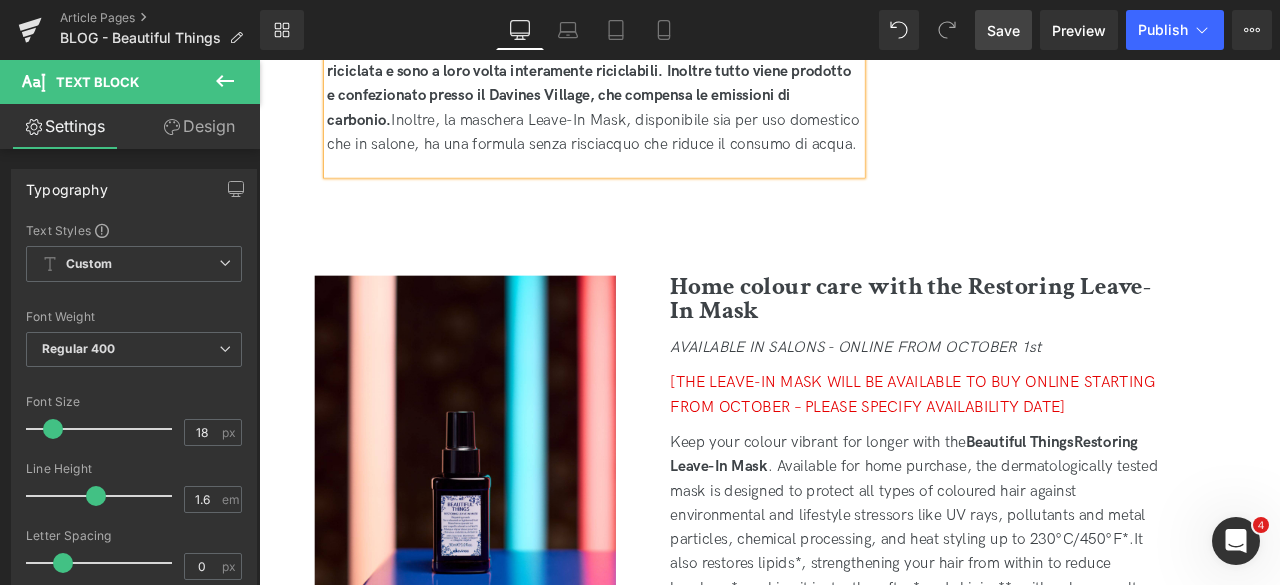 click on "Save" at bounding box center (1003, 30) 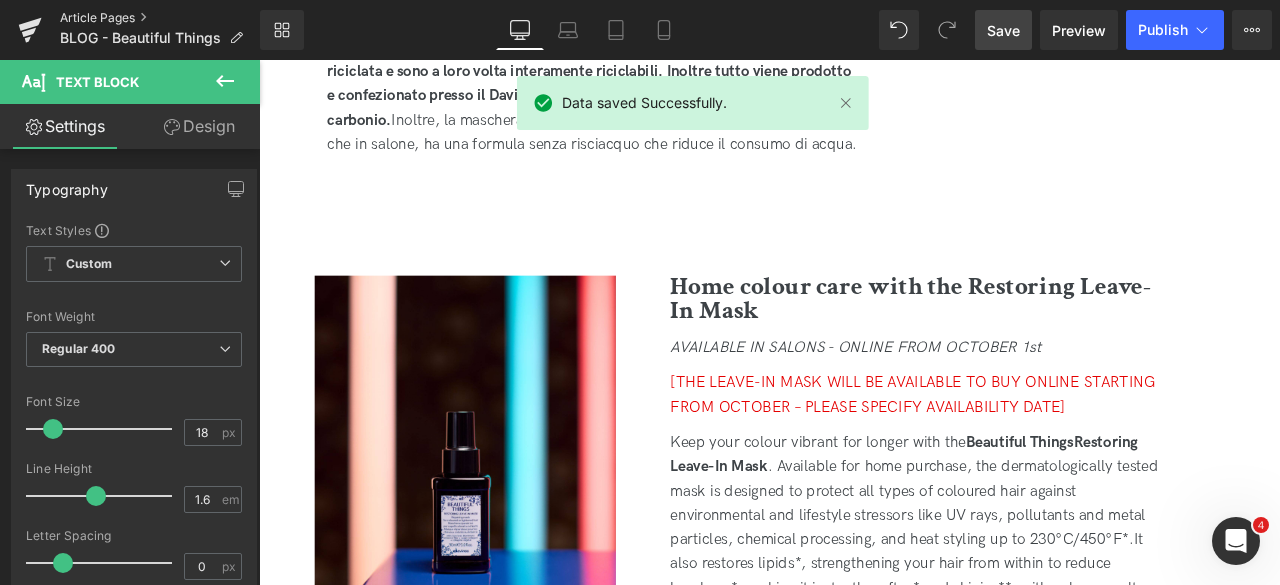 click on "Article Pages" at bounding box center [160, 18] 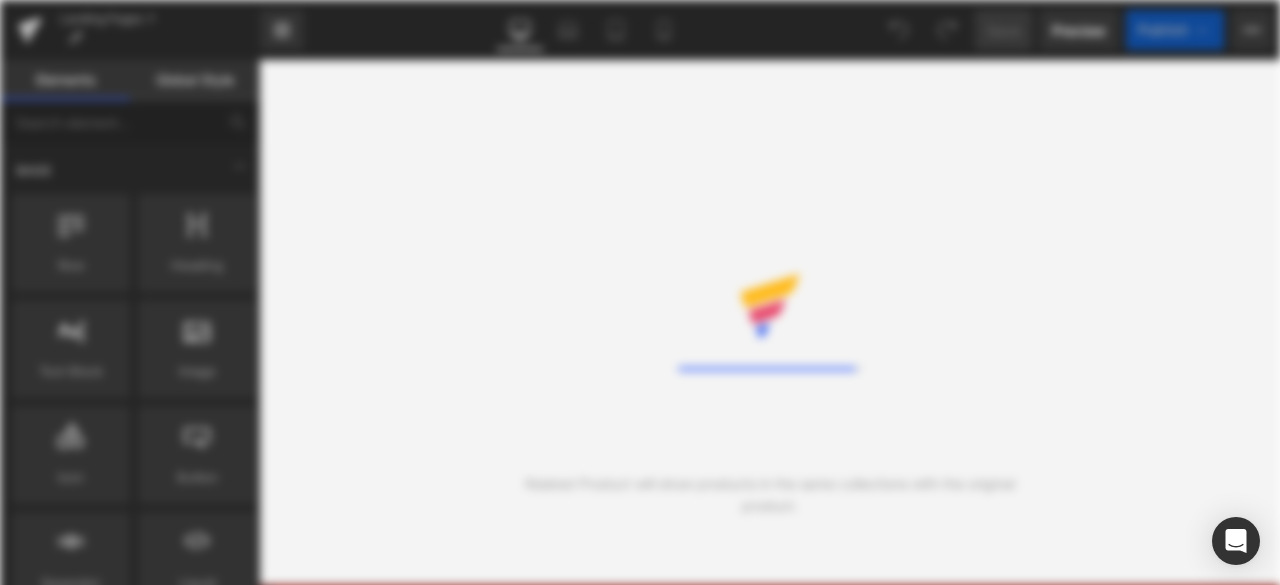 scroll, scrollTop: 0, scrollLeft: 0, axis: both 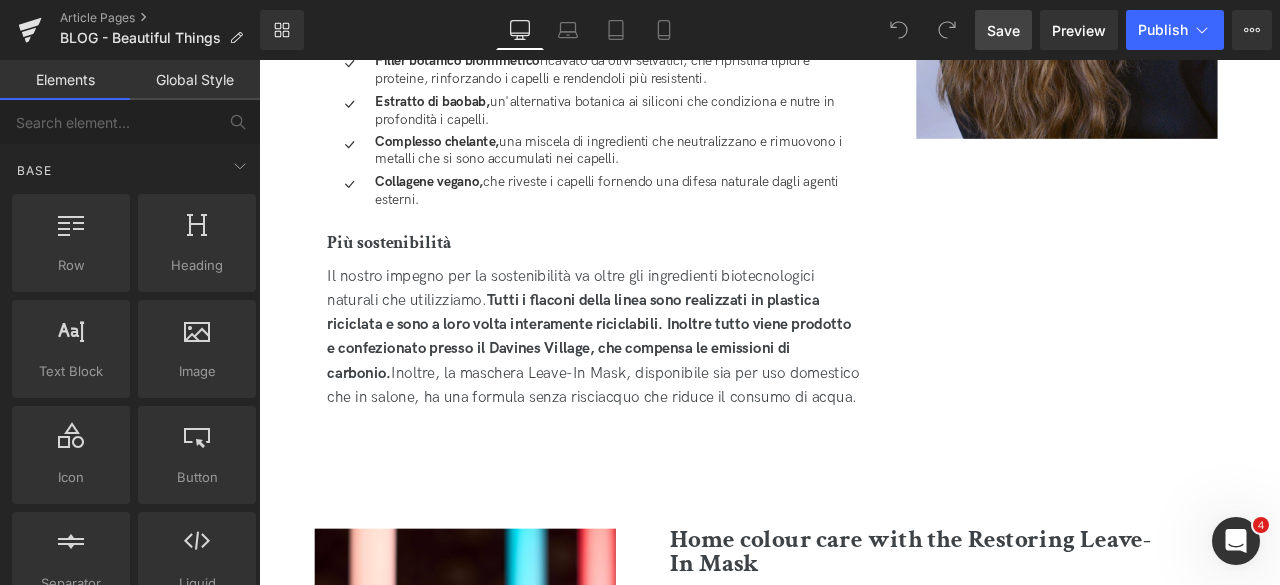 drag, startPoint x: 1004, startPoint y: 37, endPoint x: 1209, endPoint y: 226, distance: 278.8297 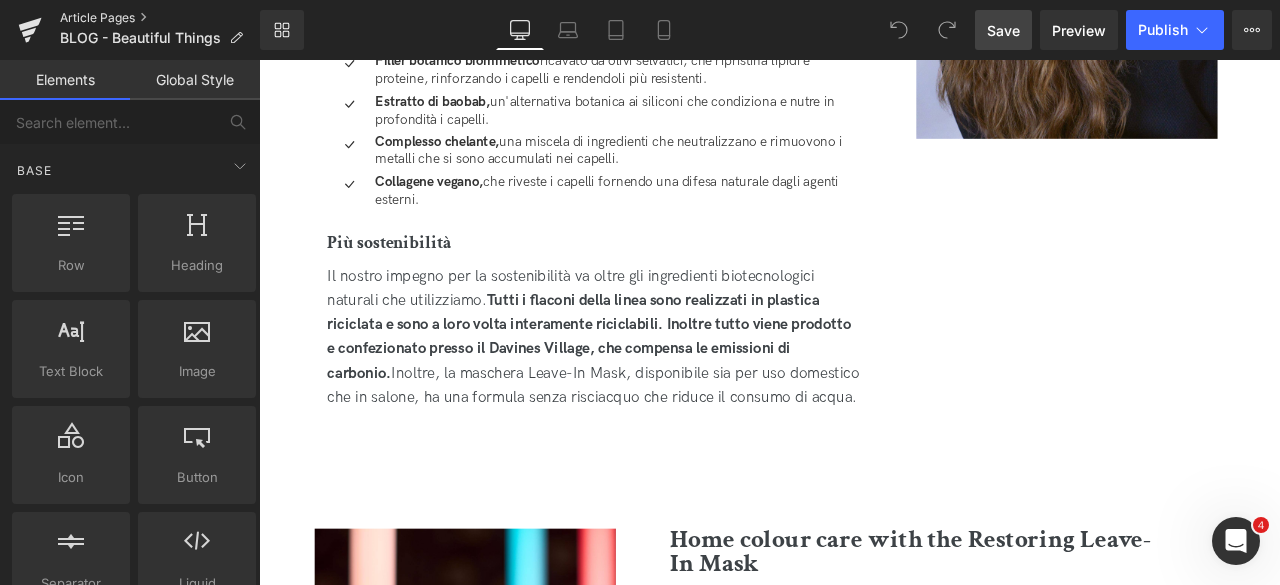 click on "Article Pages" at bounding box center [160, 18] 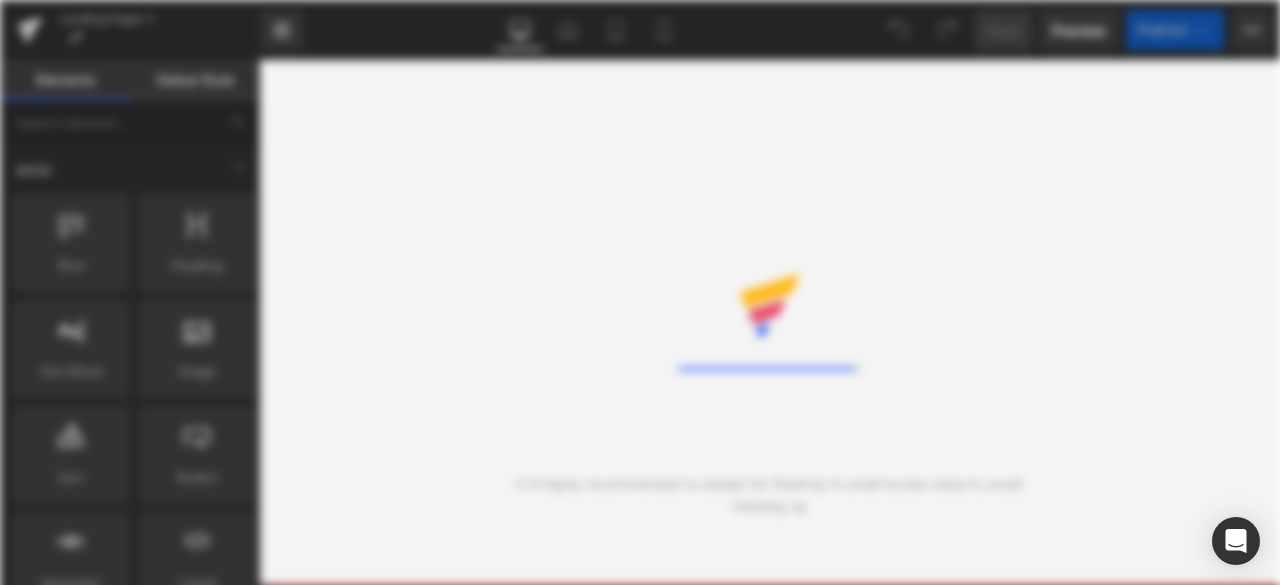scroll, scrollTop: 0, scrollLeft: 0, axis: both 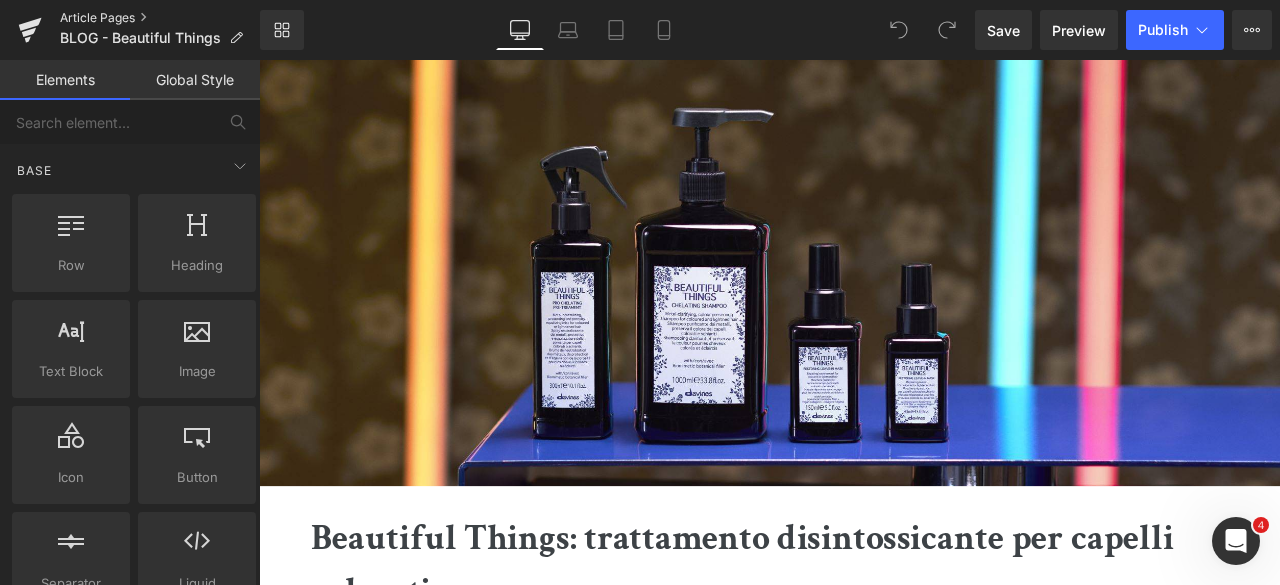 click on "Article Pages" at bounding box center (160, 18) 